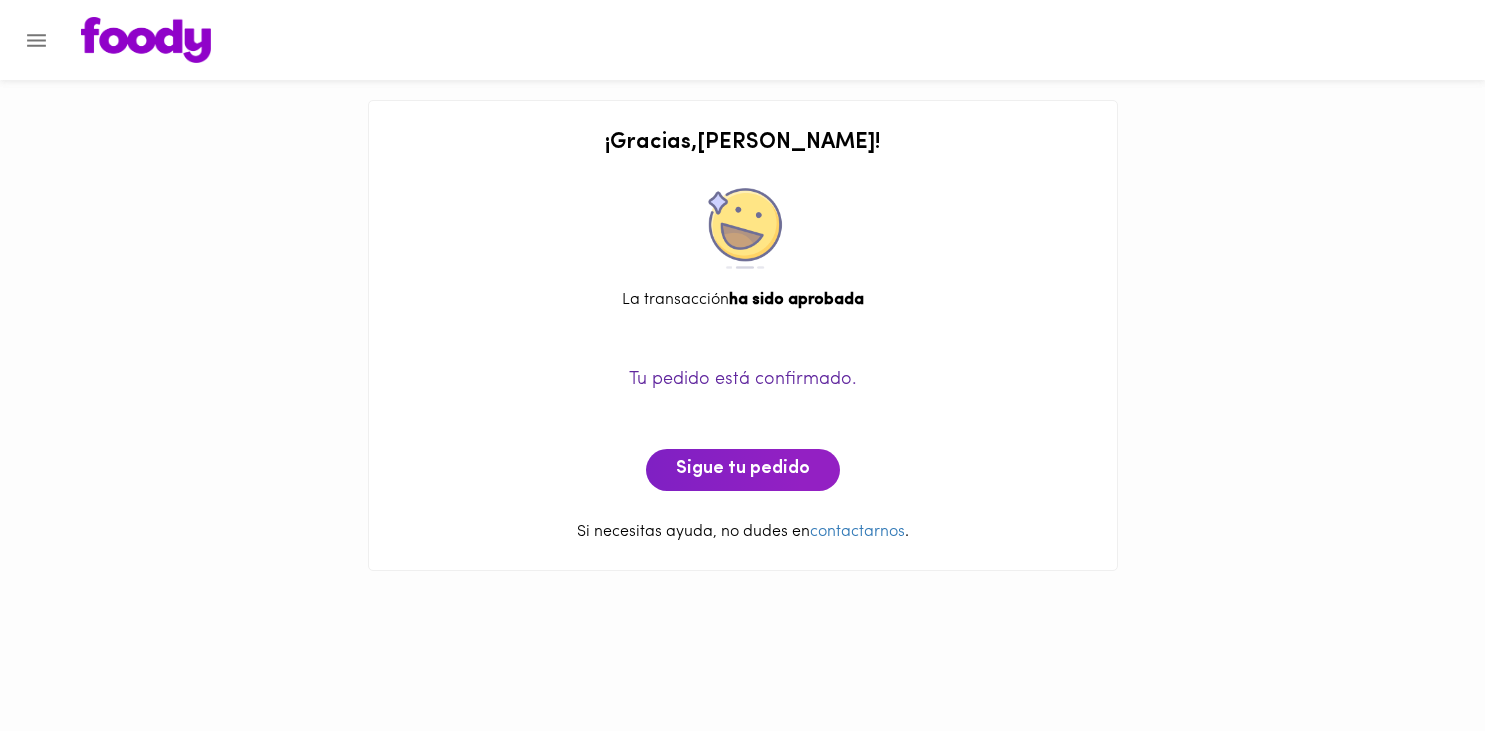 scroll, scrollTop: 0, scrollLeft: 0, axis: both 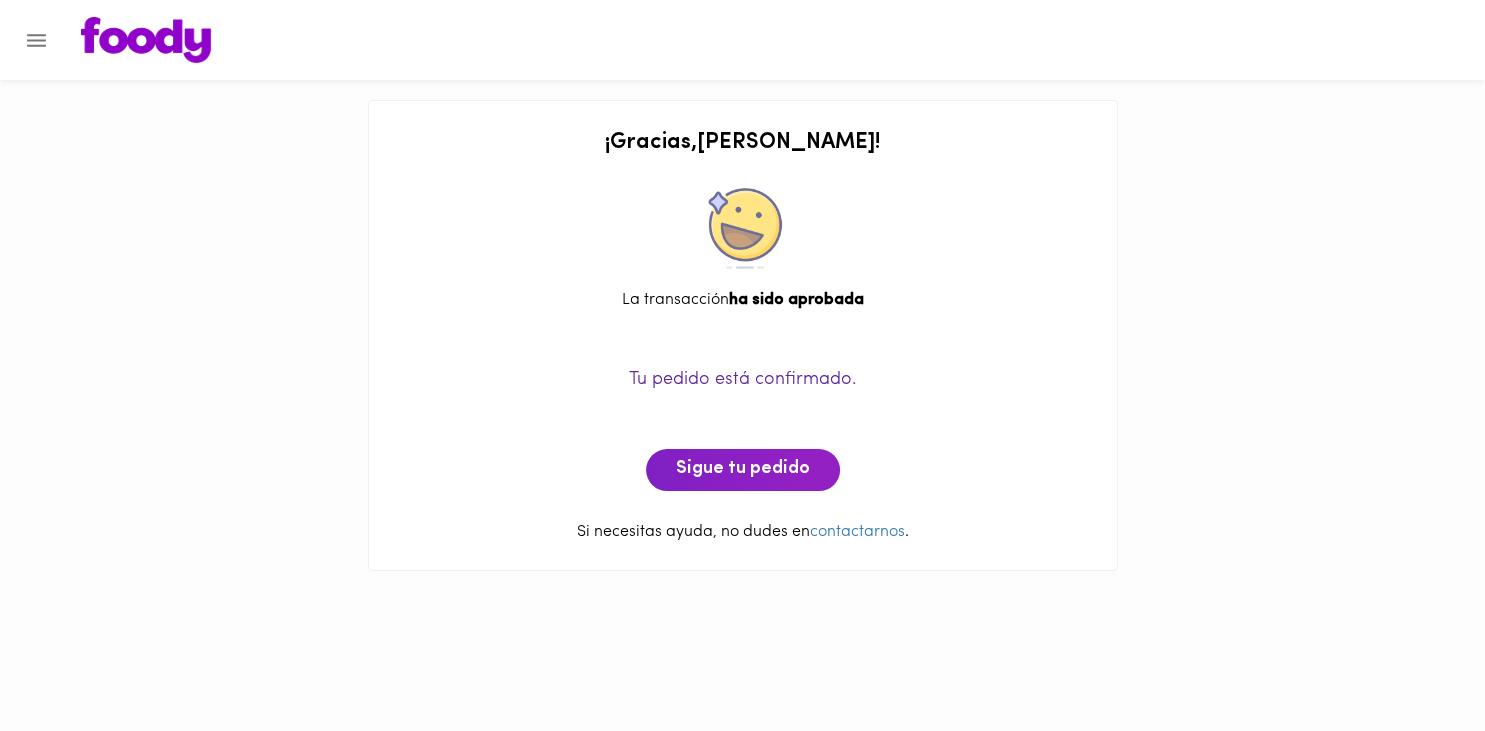 click 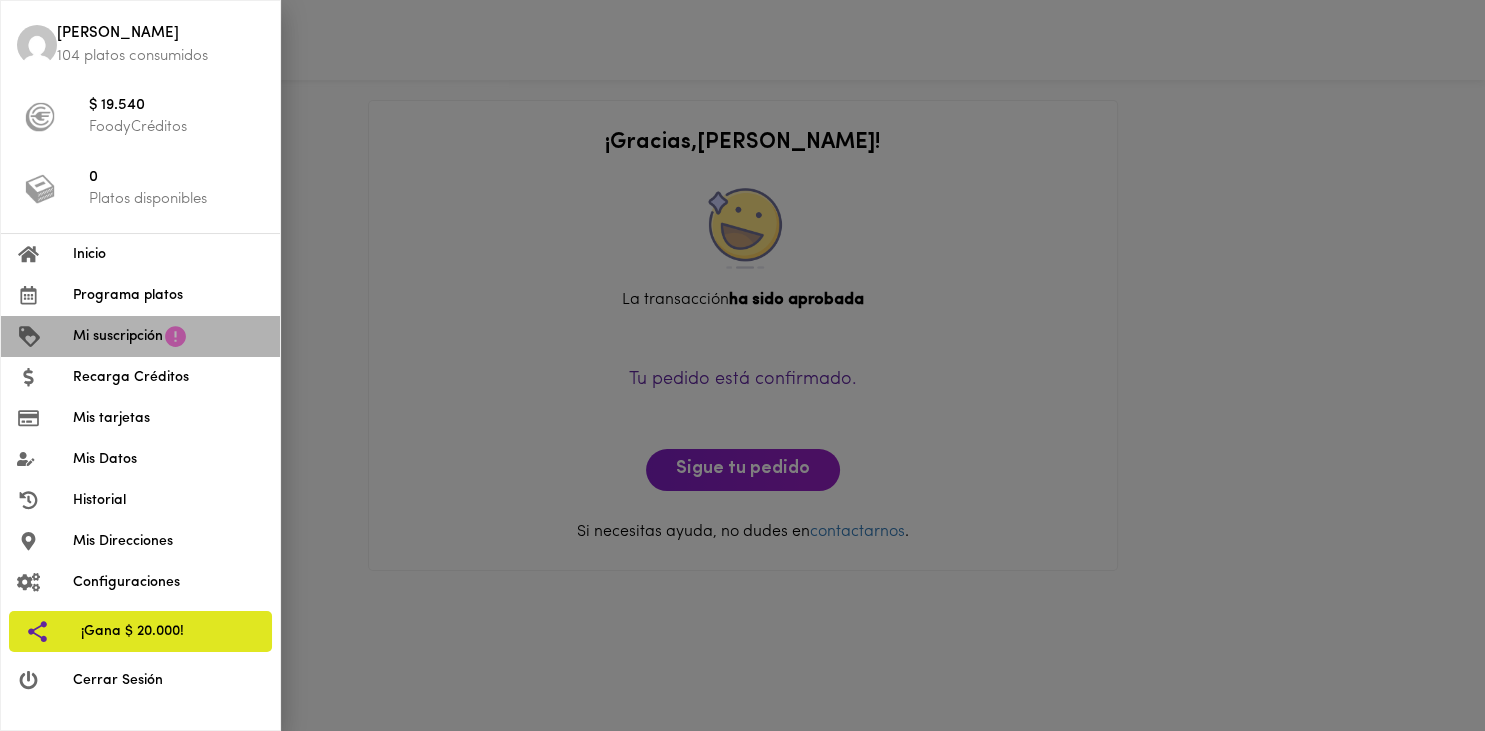 click on "Mi suscripción" at bounding box center [118, 336] 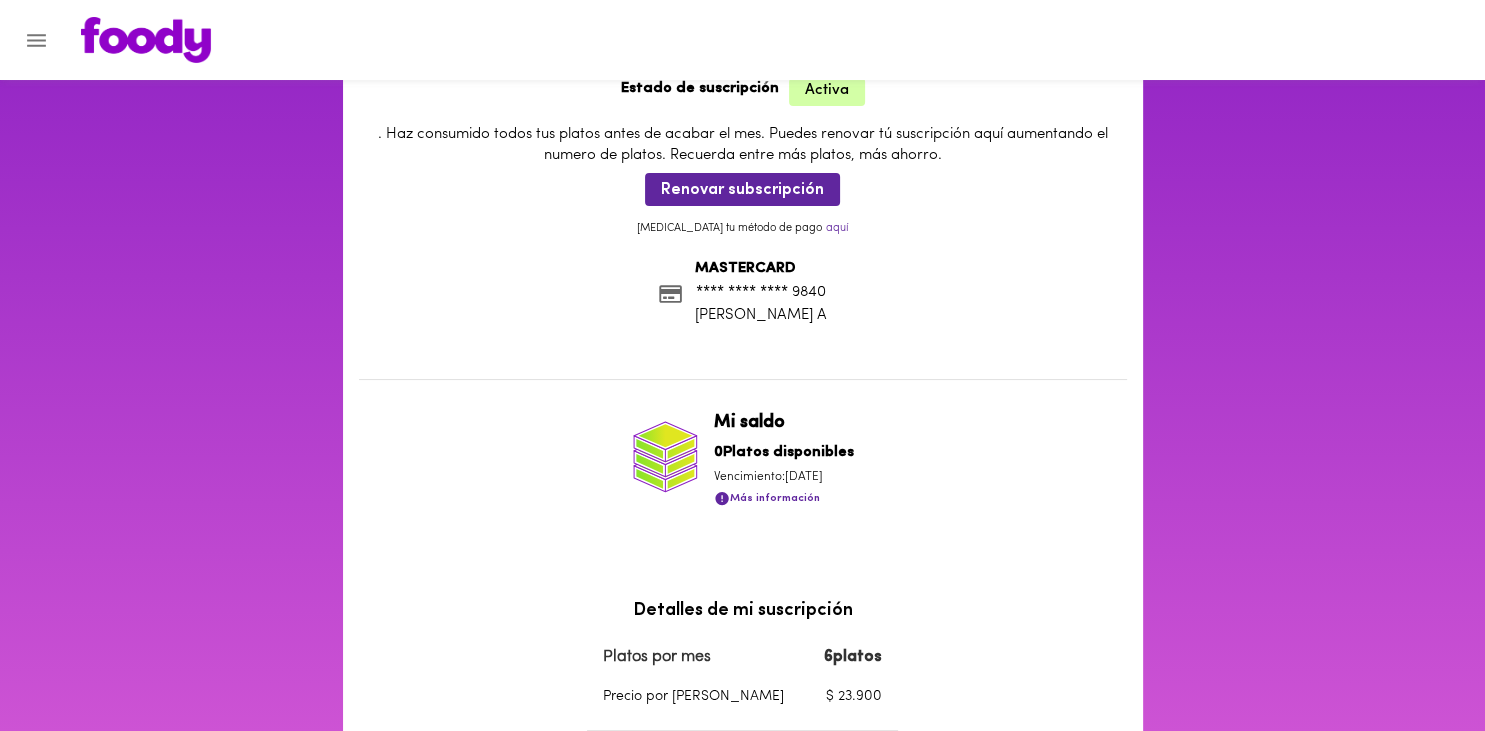 scroll, scrollTop: 118, scrollLeft: 0, axis: vertical 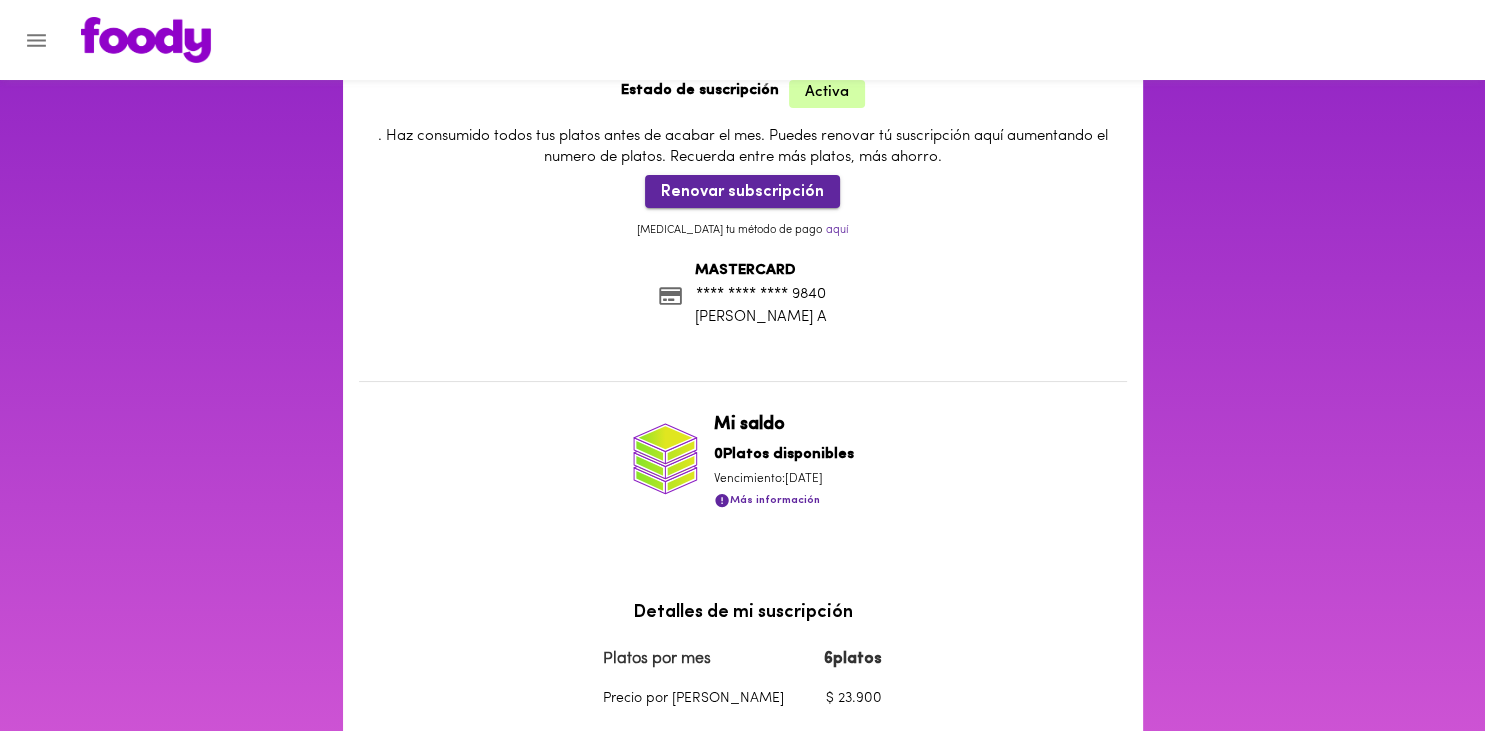 click on "Renovar subscripción" at bounding box center [742, 191] 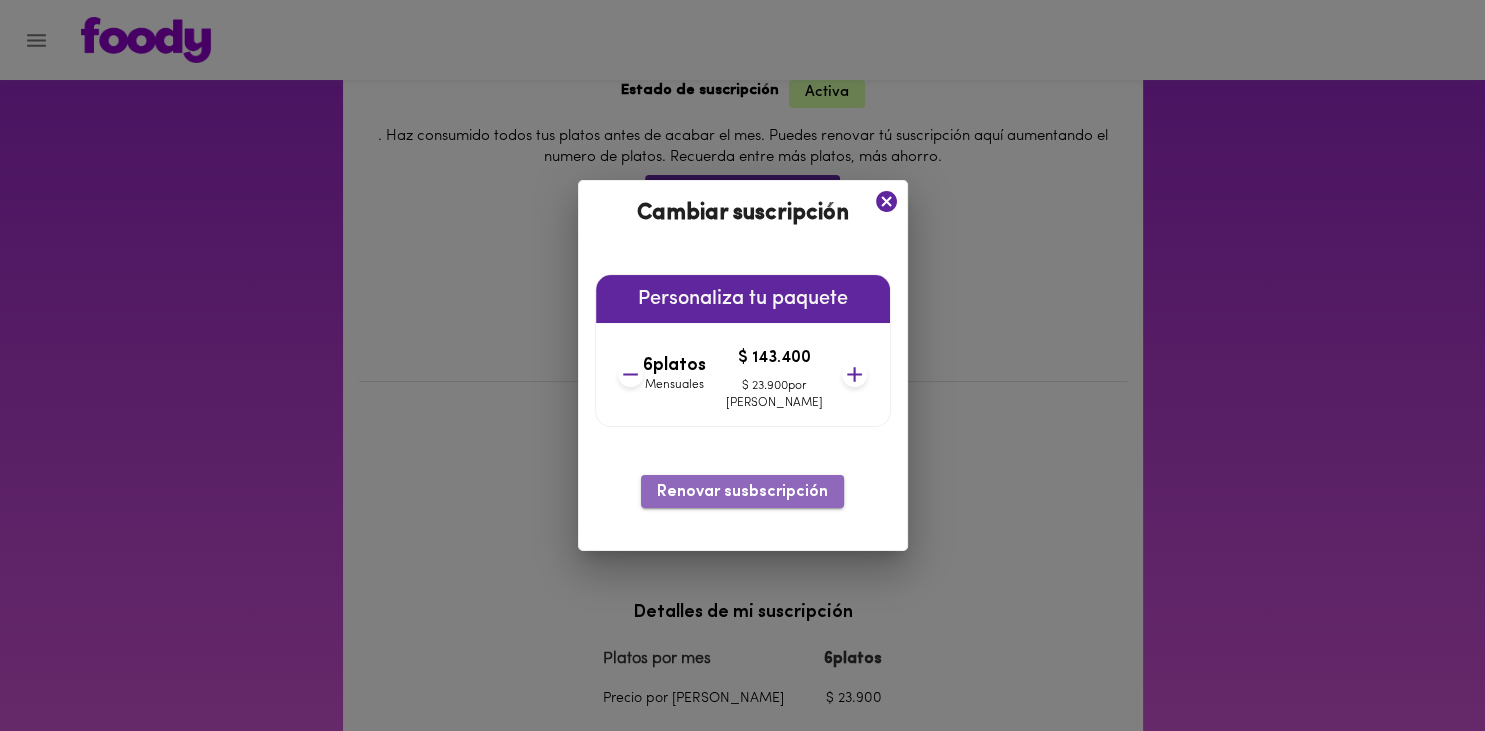 click on "Renovar susbscripción" at bounding box center (742, 492) 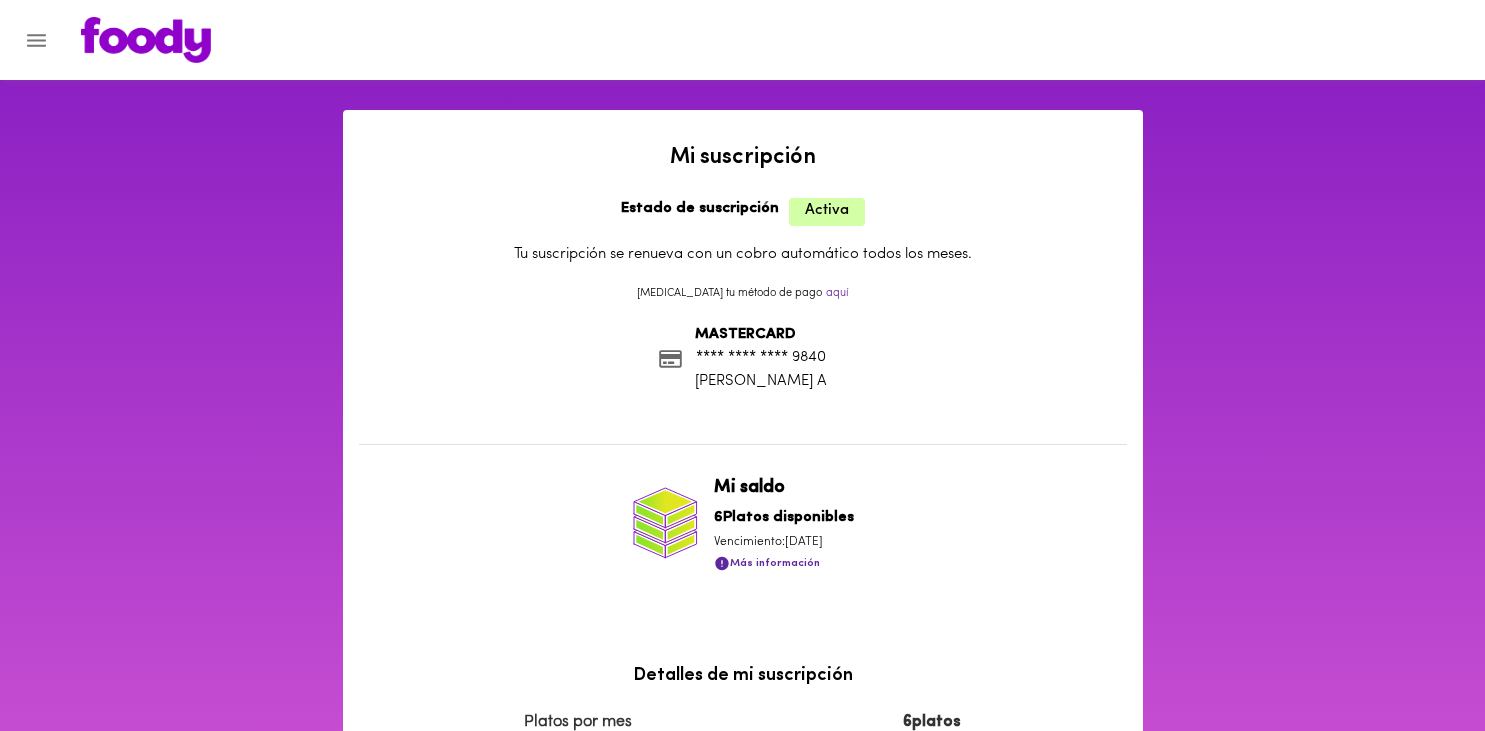 scroll, scrollTop: 0, scrollLeft: 0, axis: both 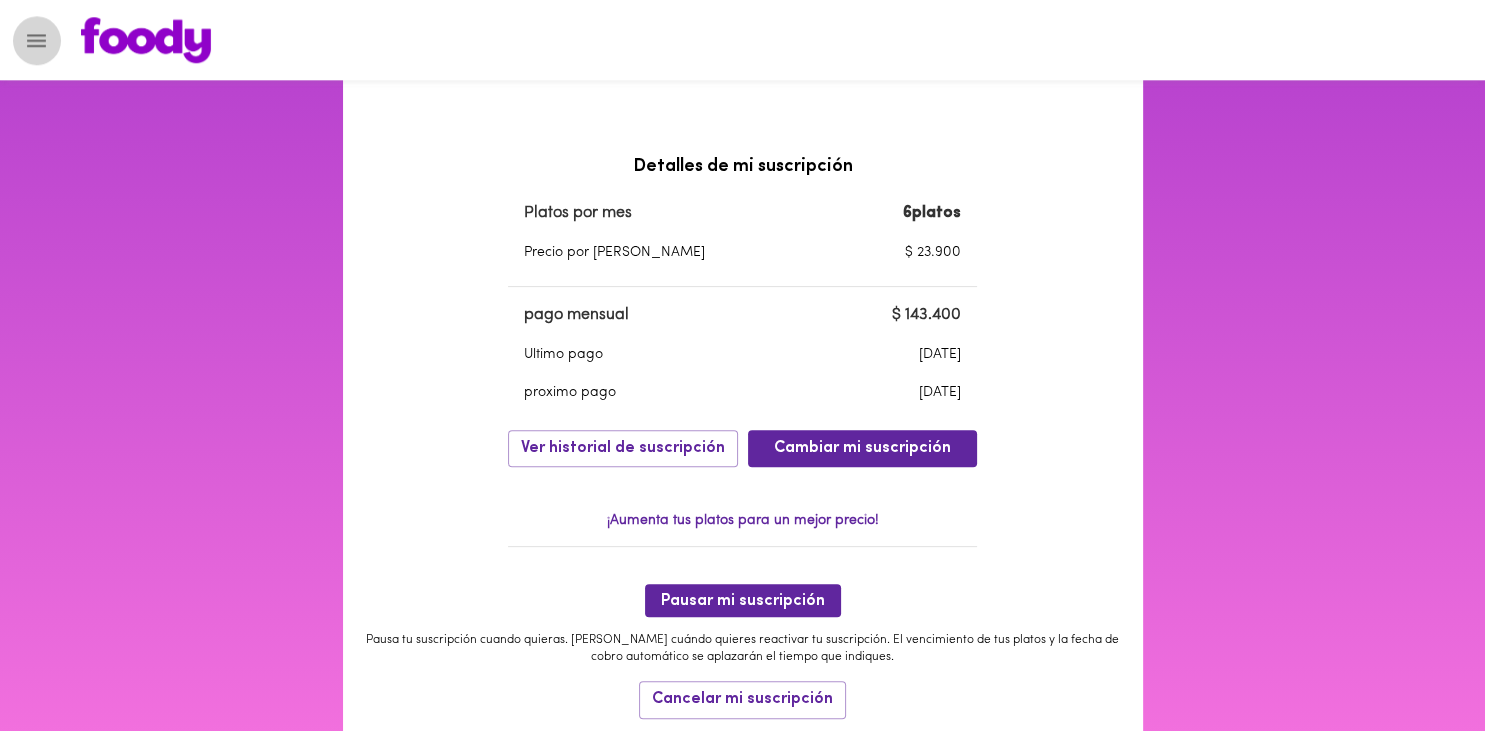 click 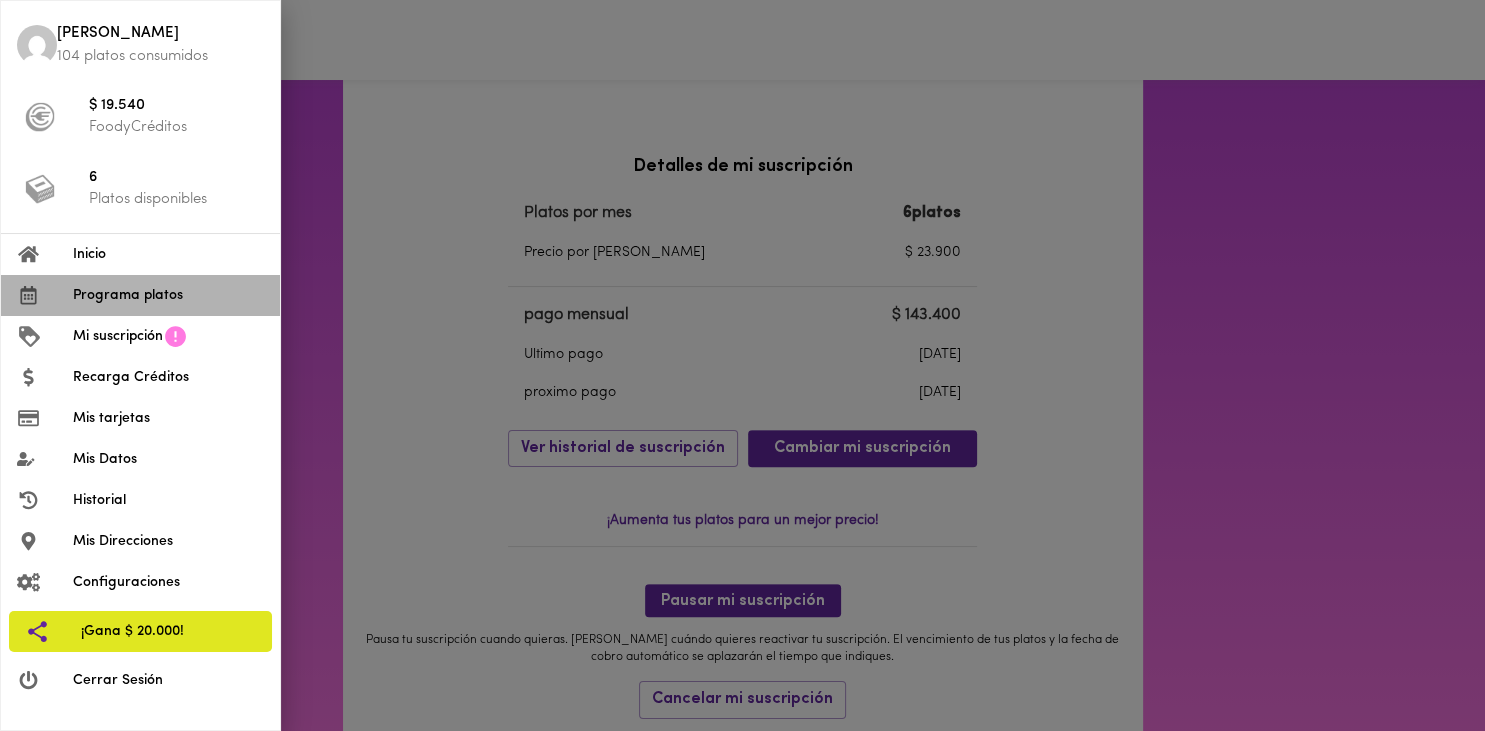 click on "Programa platos" at bounding box center (140, 295) 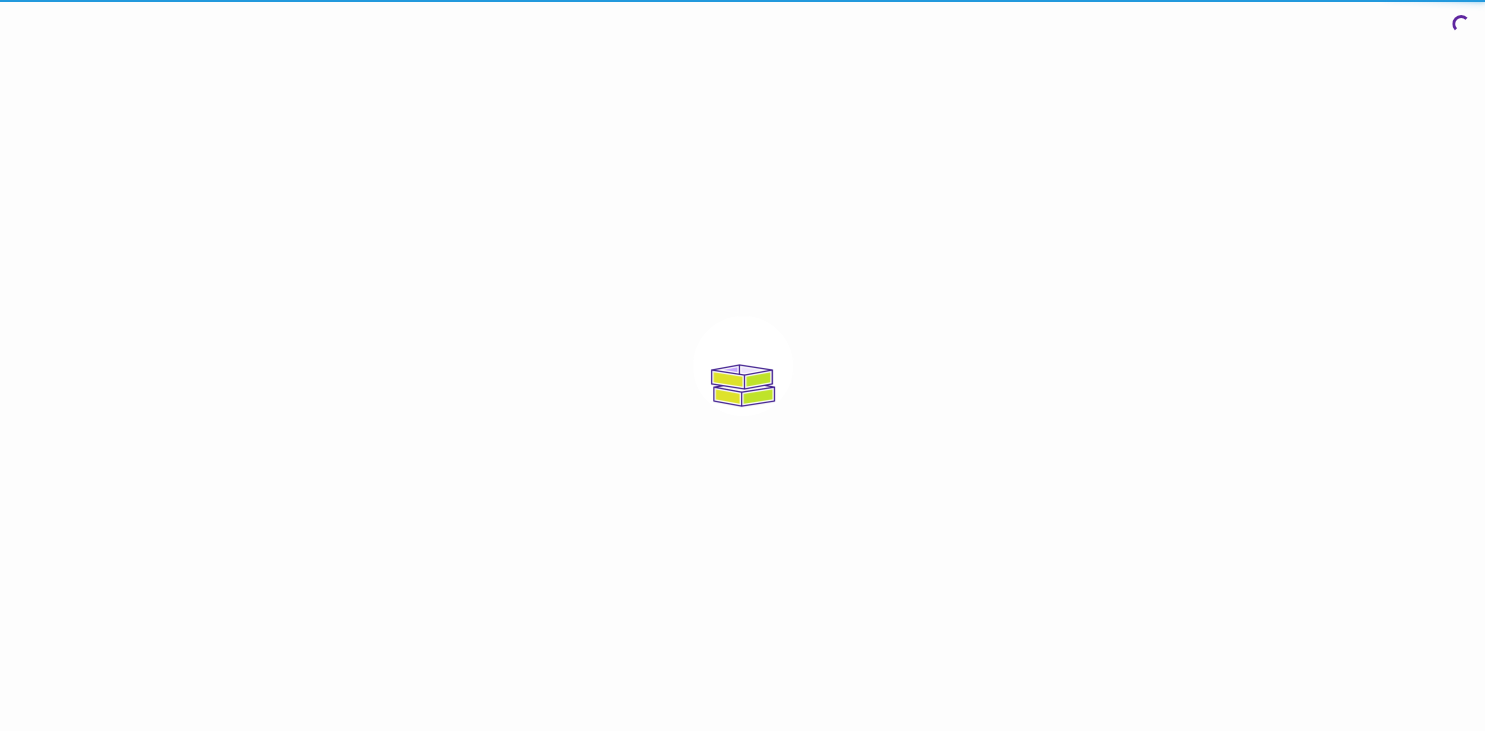 scroll, scrollTop: 0, scrollLeft: 0, axis: both 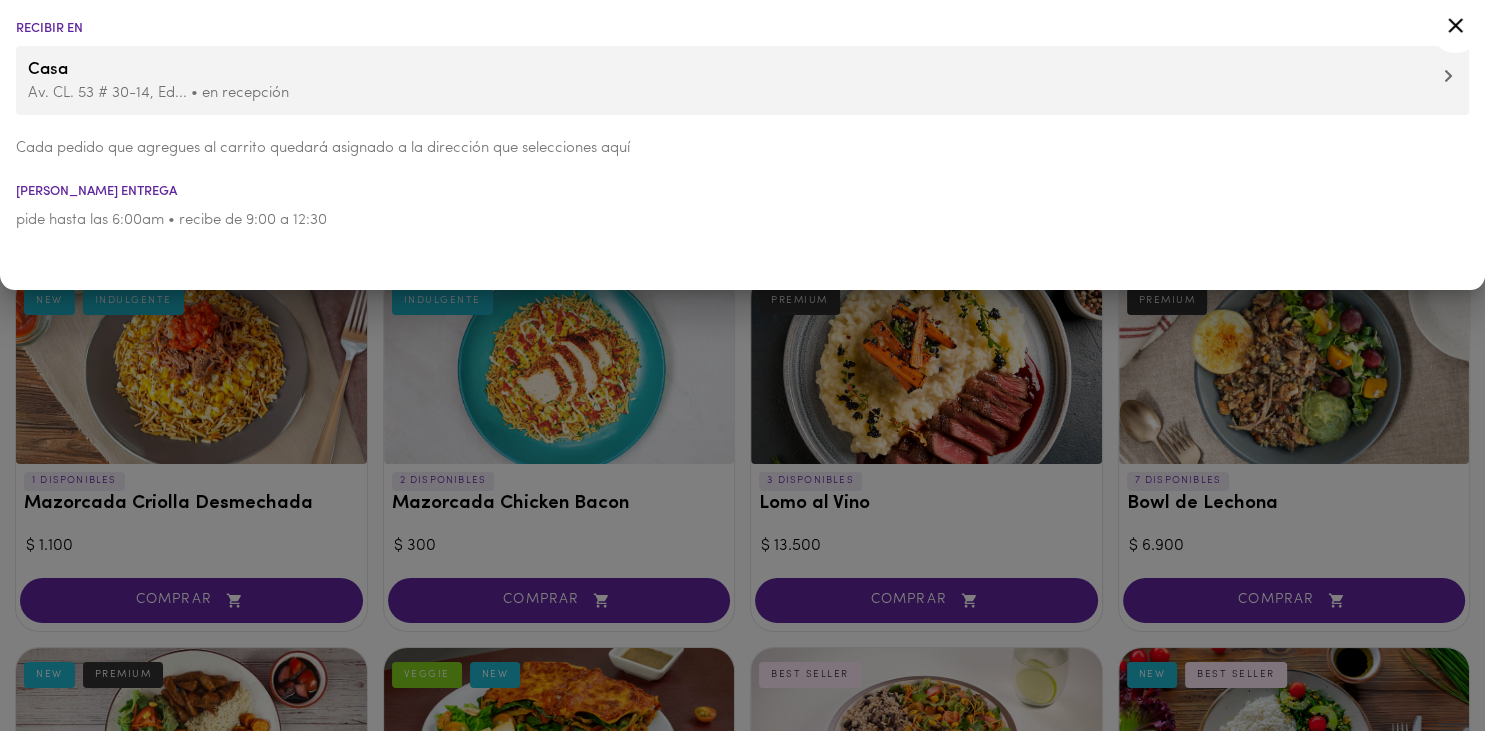 click at bounding box center [742, 365] 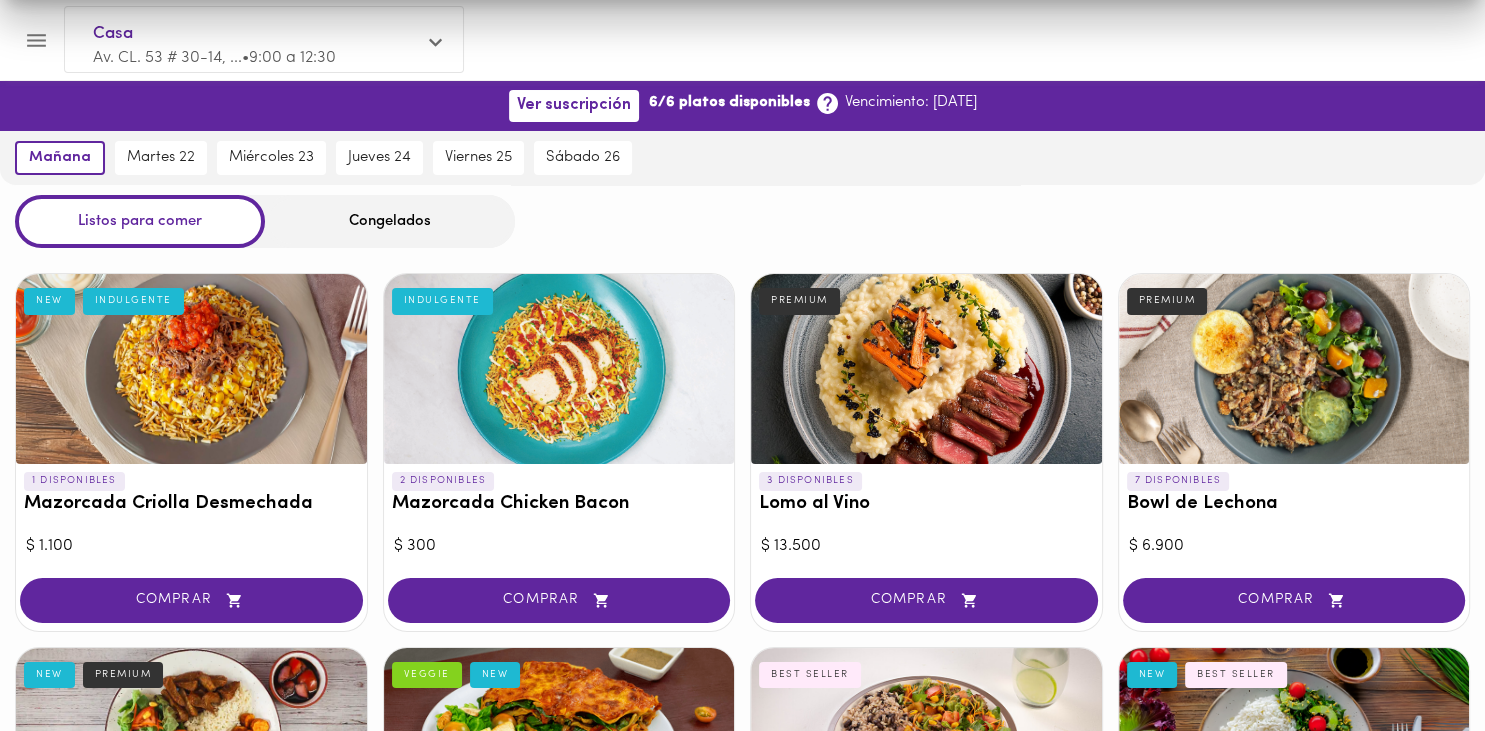 click on "Recibir en Casa Av. CL. 53 # 30-14, Ed... • en recepción   Cada pedido que agregues al carrito quedará asignado a la dirección que selecciones aquí [PERSON_NAME] entrega pide hasta las 6:00am • recibe de 9:00 a 12:30" at bounding box center [742, -145] 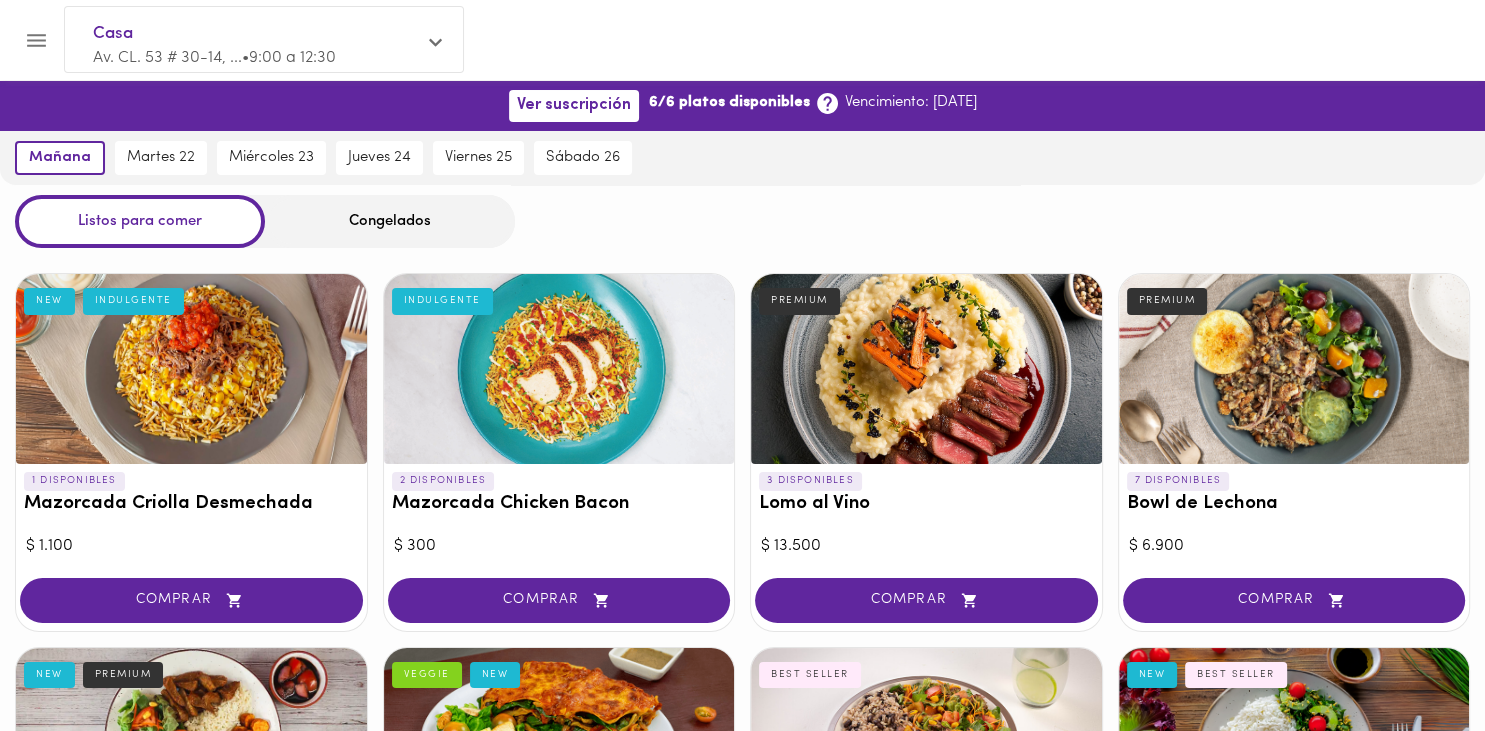 click on "Congelados" at bounding box center (390, 221) 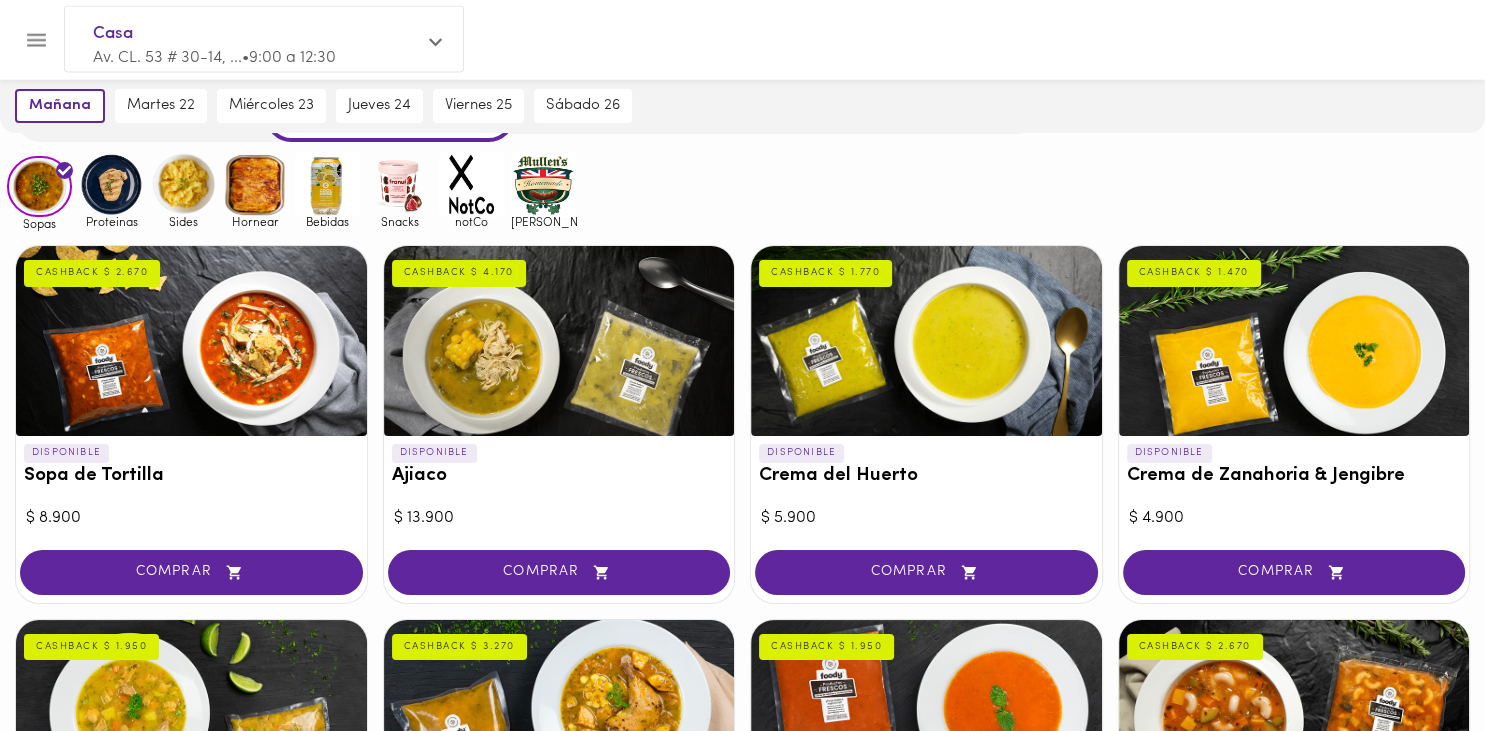 scroll, scrollTop: 104, scrollLeft: 0, axis: vertical 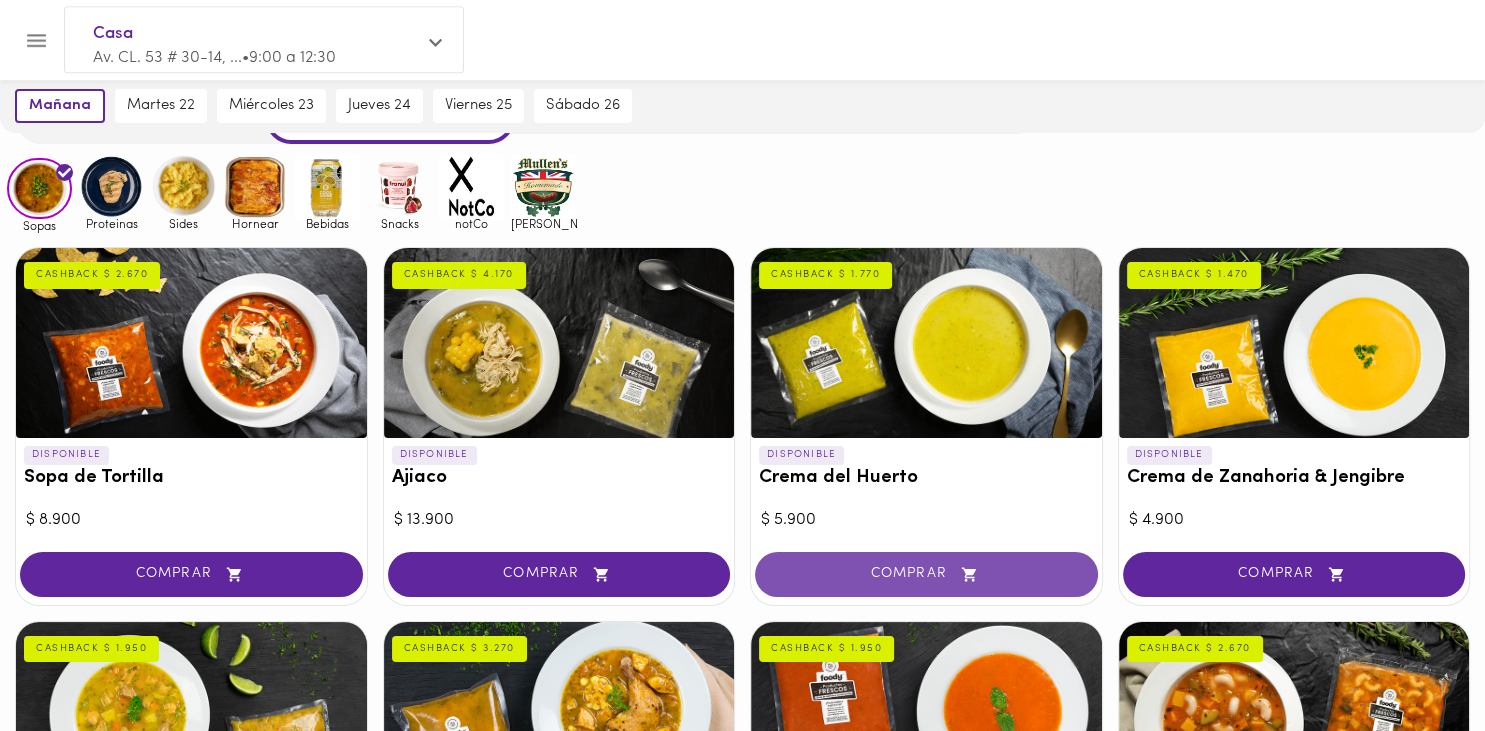 click on "COMPRAR" at bounding box center (926, 574) 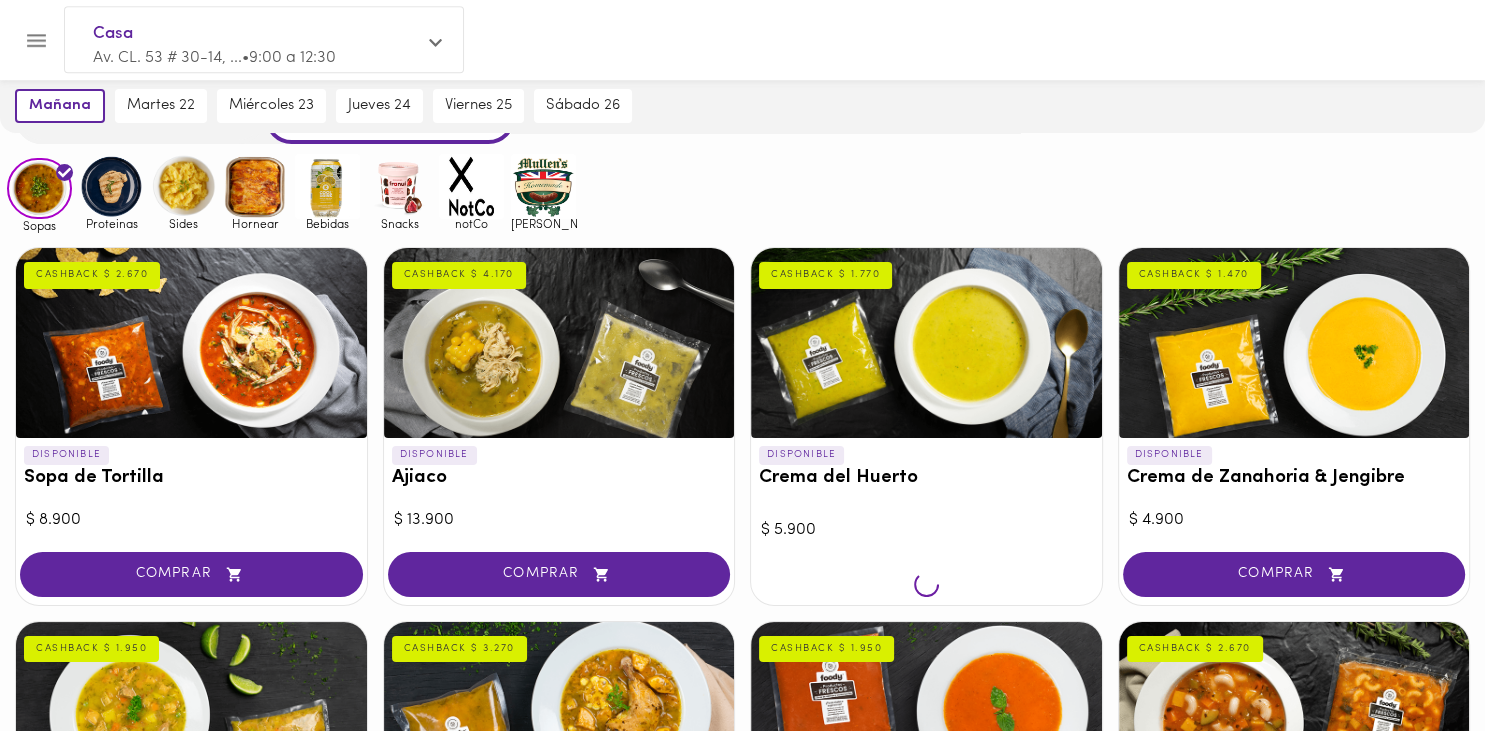 scroll, scrollTop: 105, scrollLeft: 0, axis: vertical 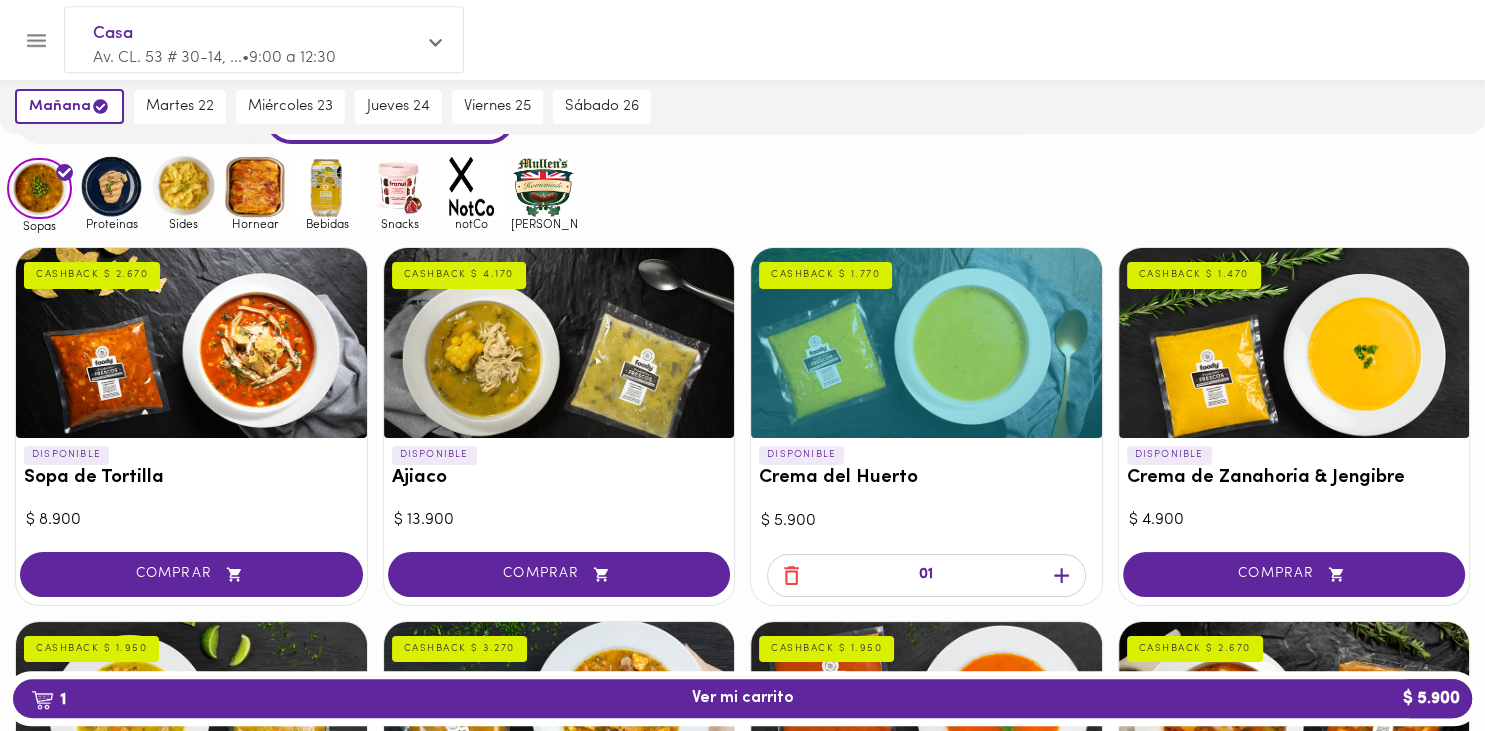 click 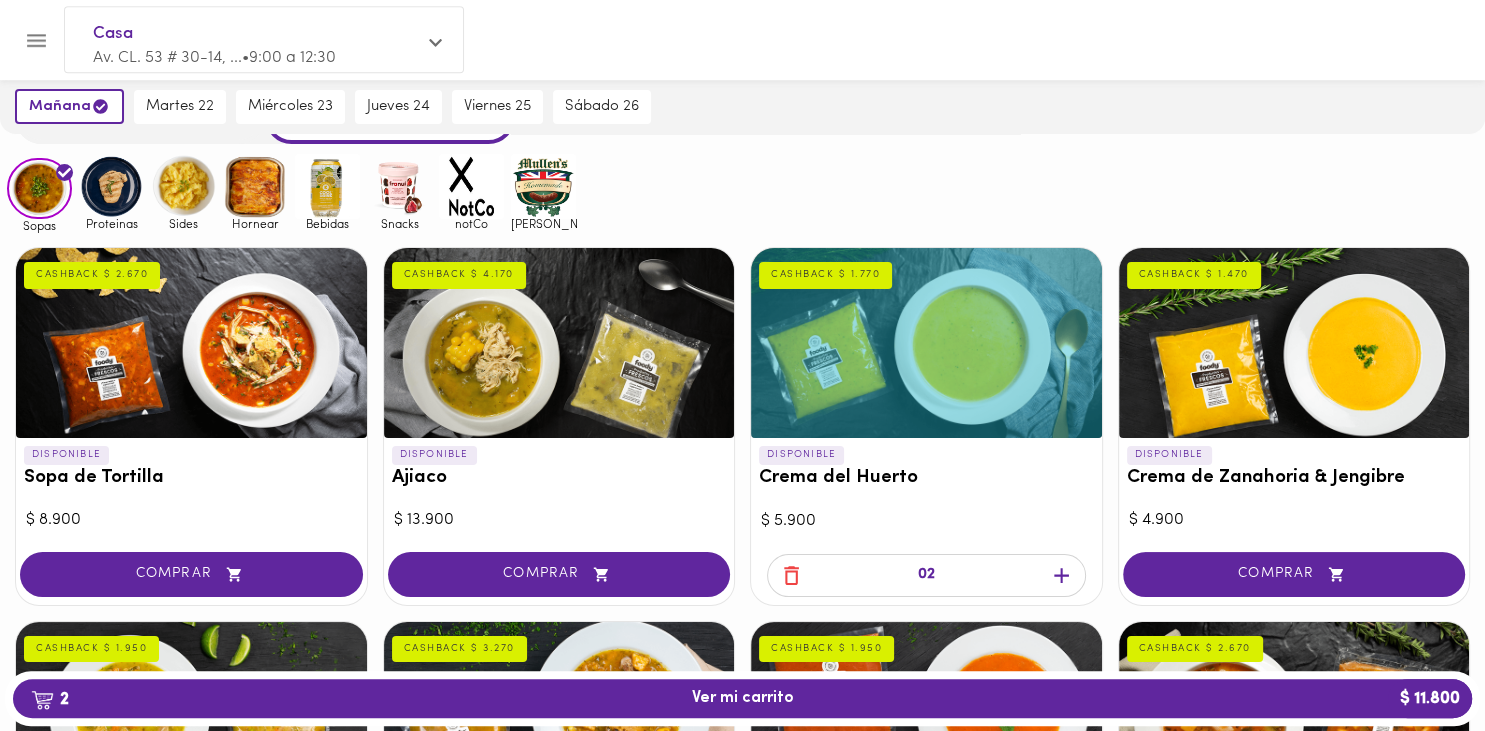click 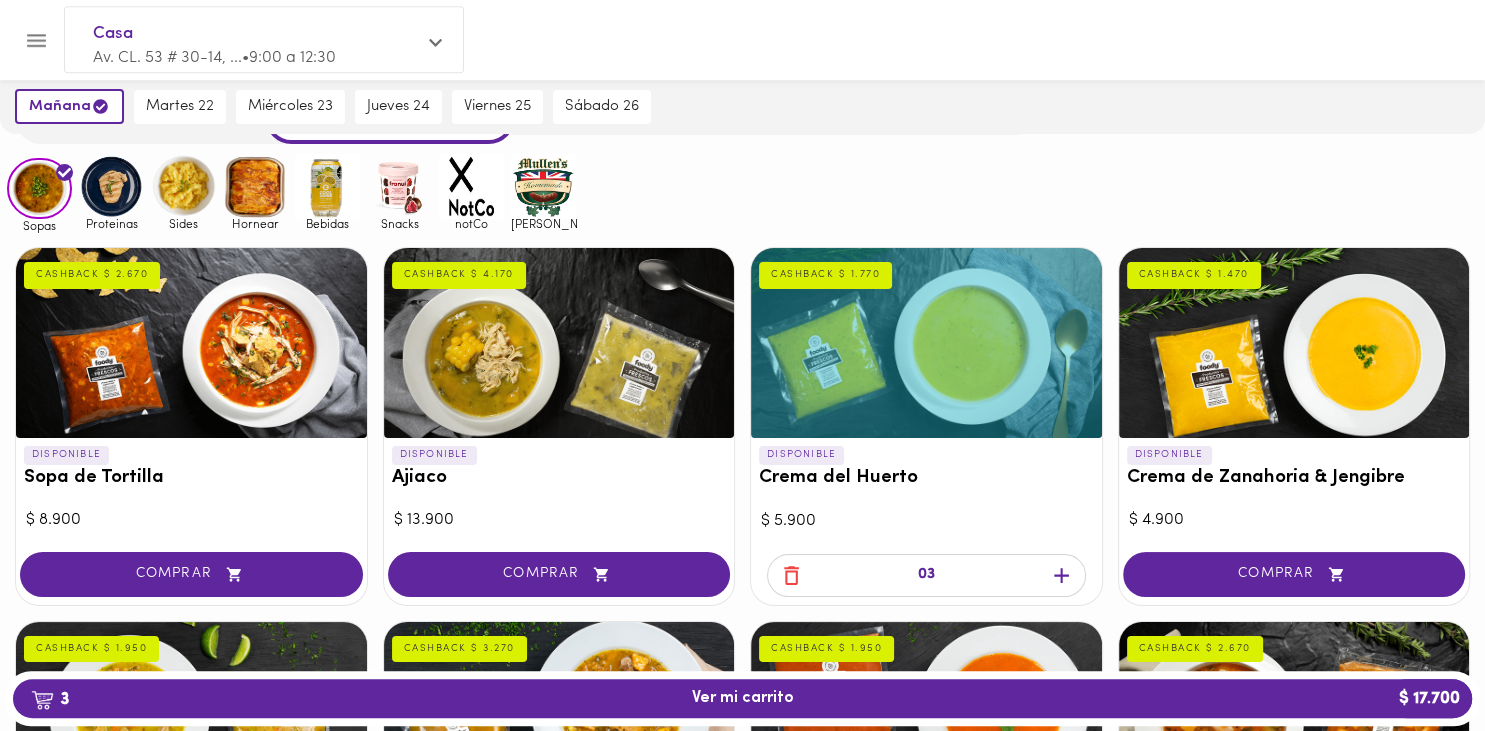 click 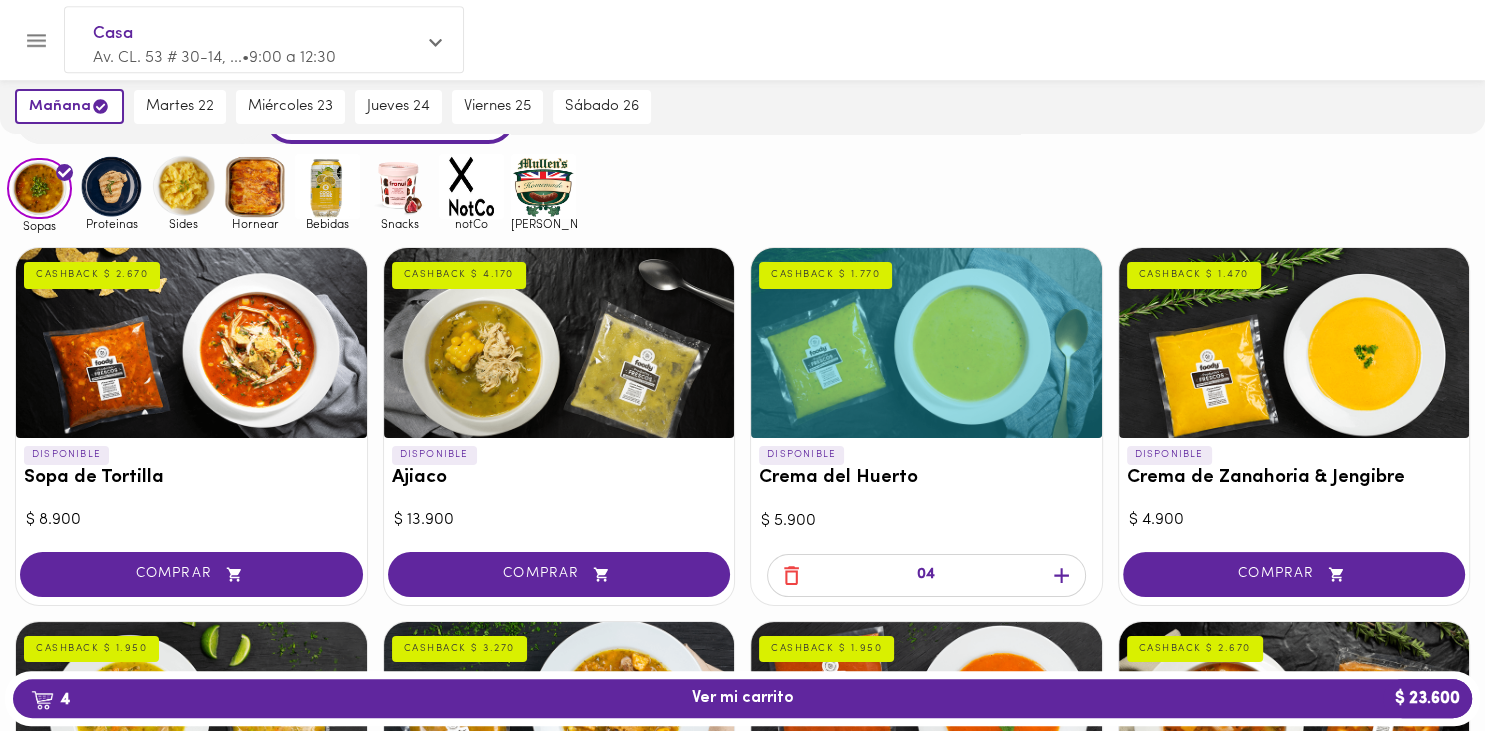 click 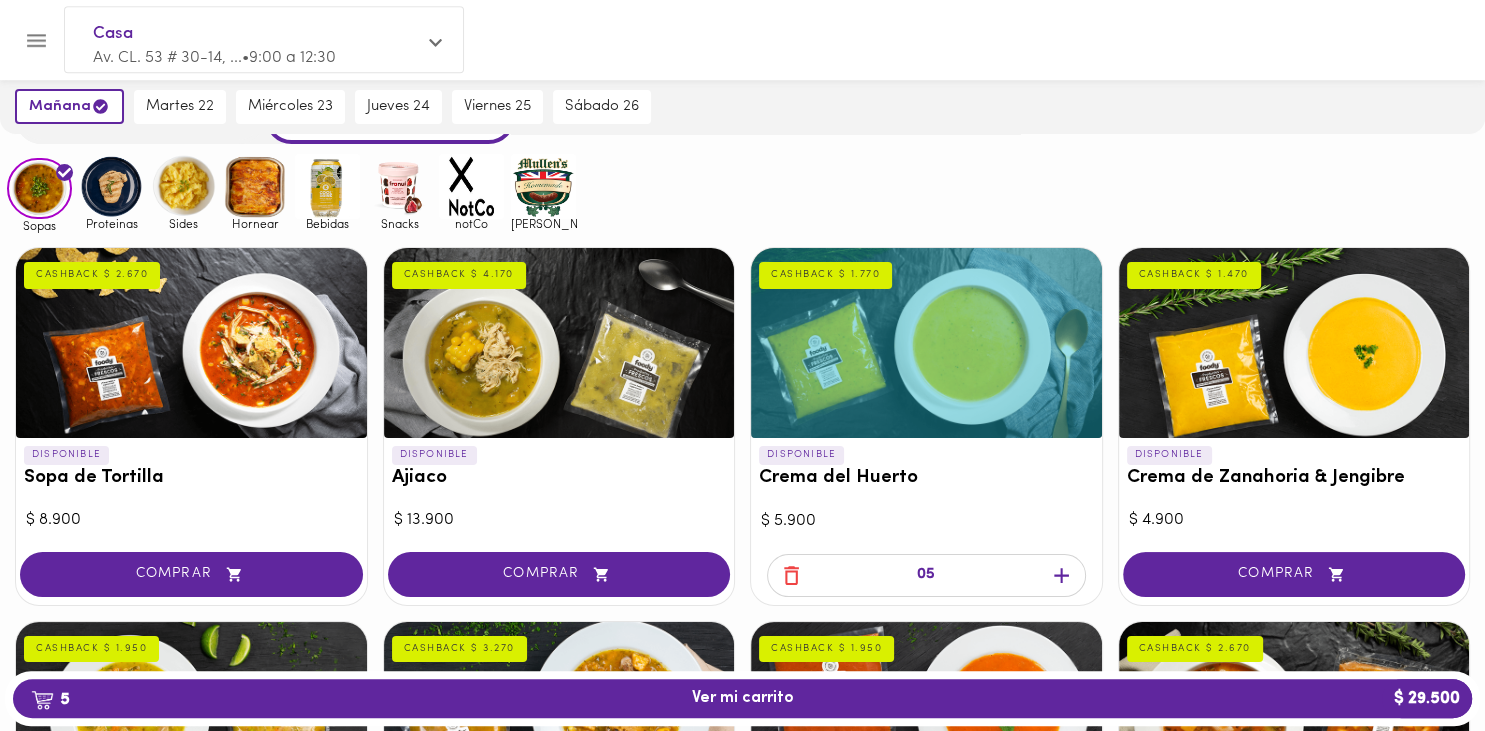 click 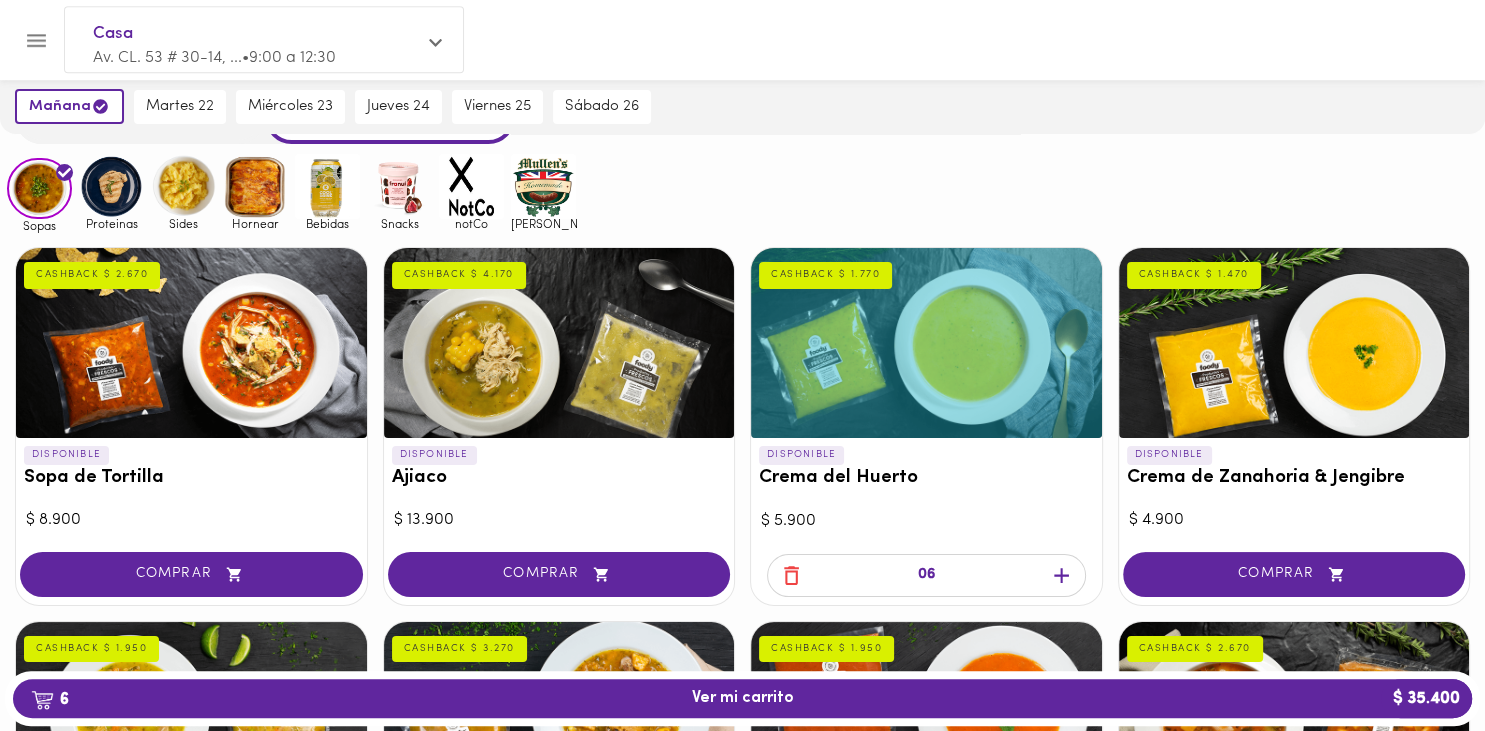 click 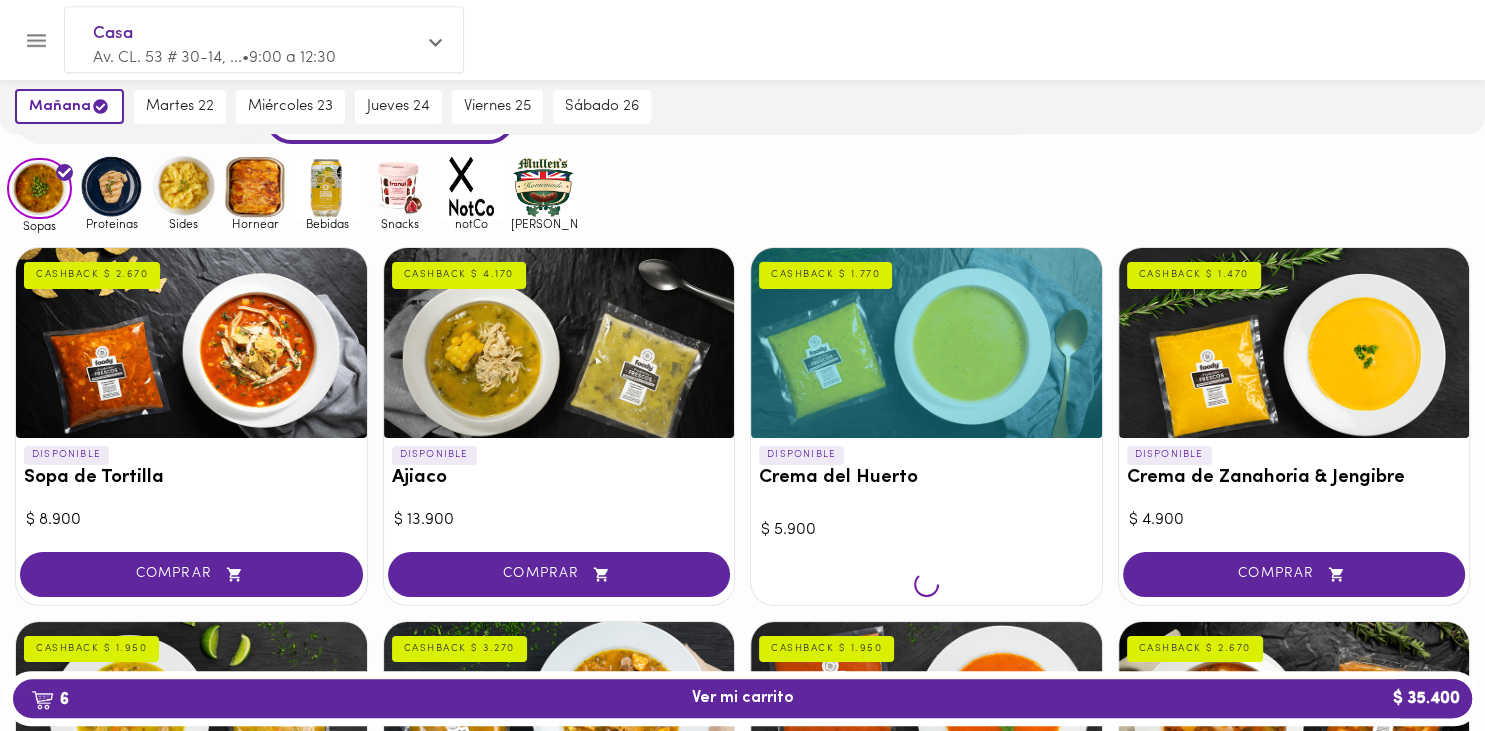 click at bounding box center (926, 586) 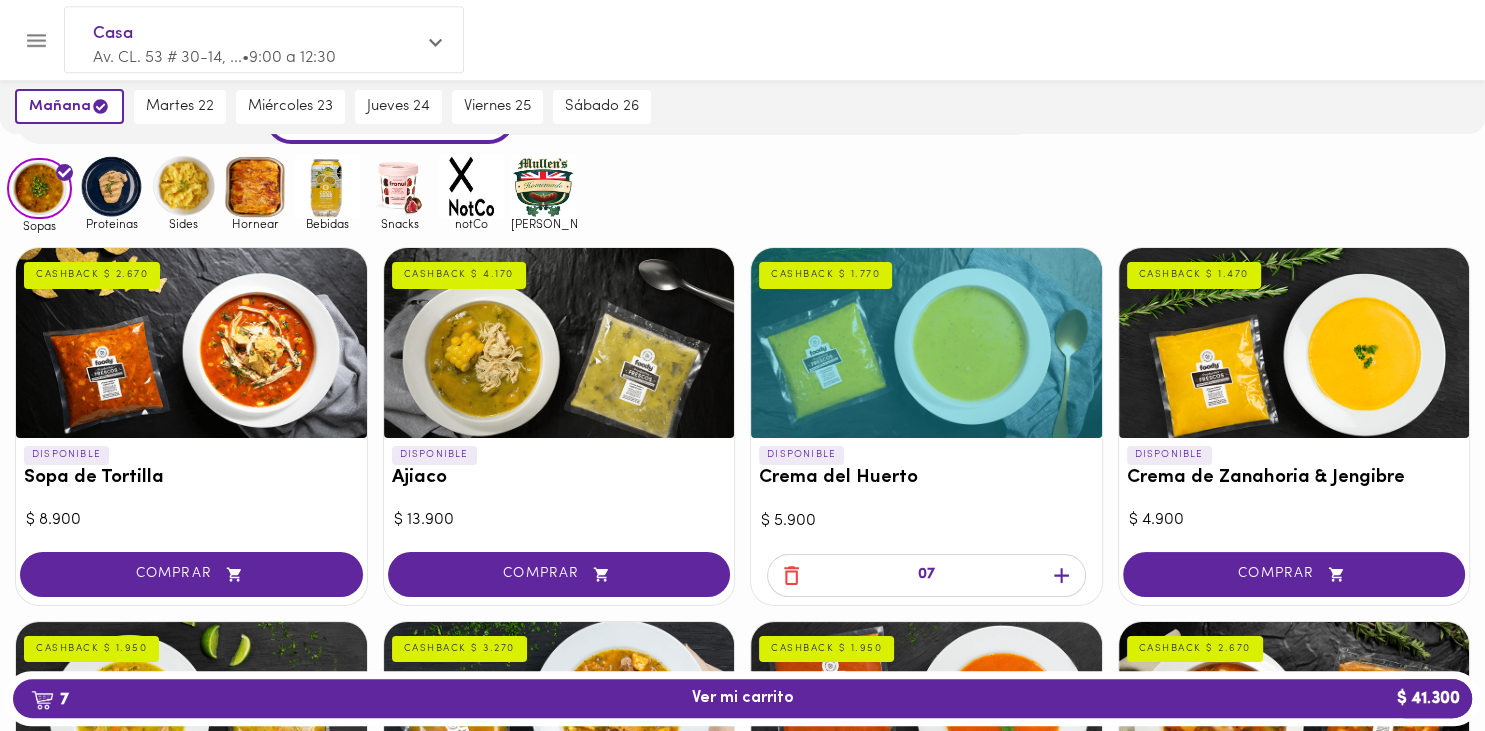 click 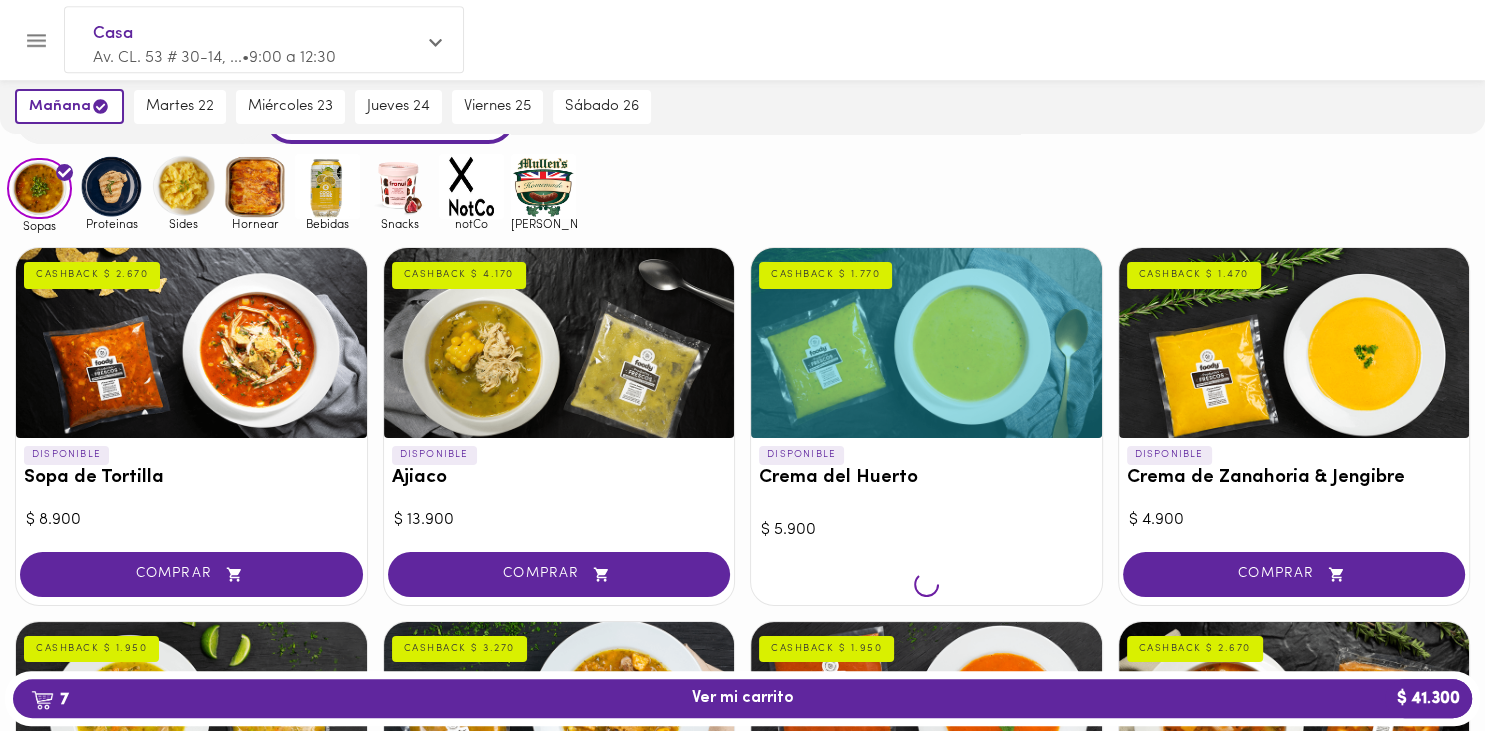 click at bounding box center (926, 586) 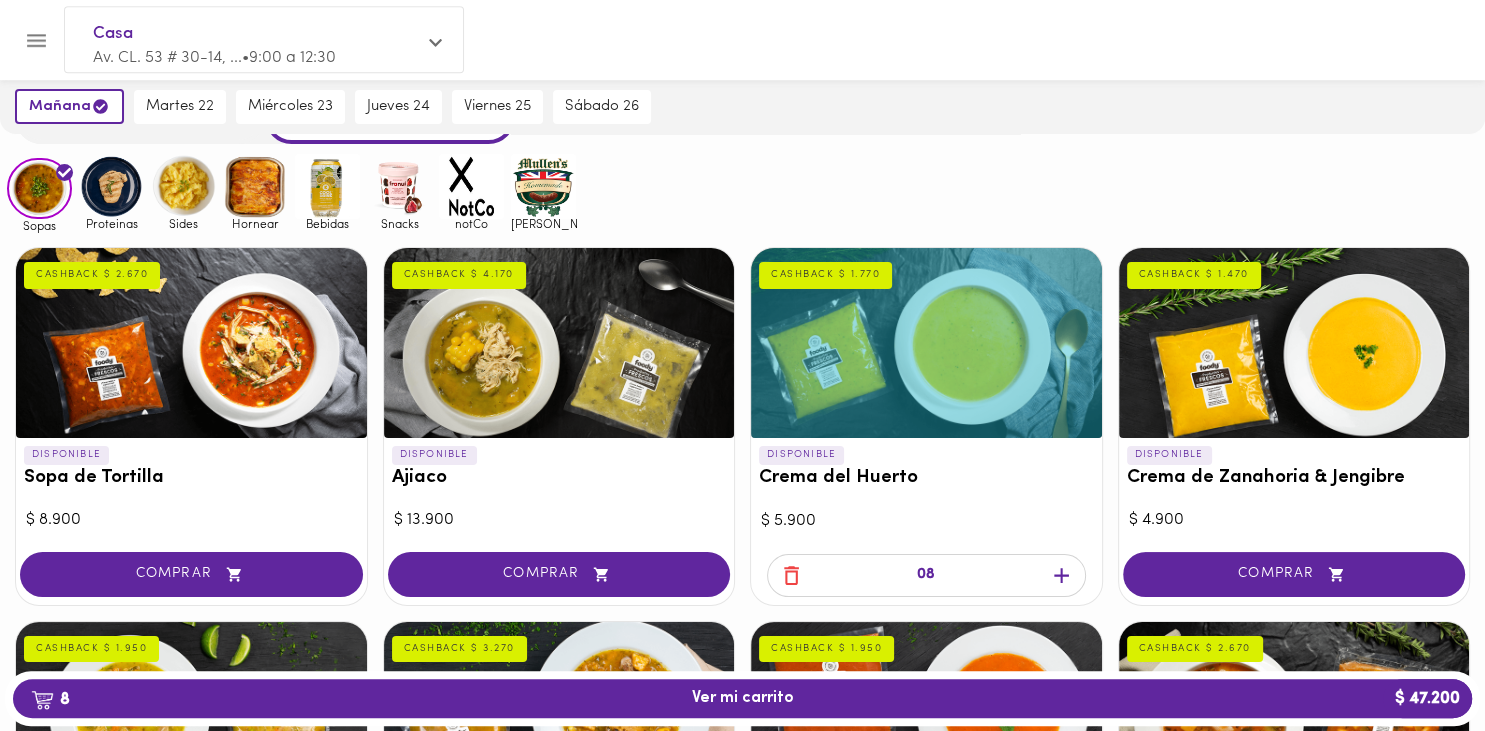 click 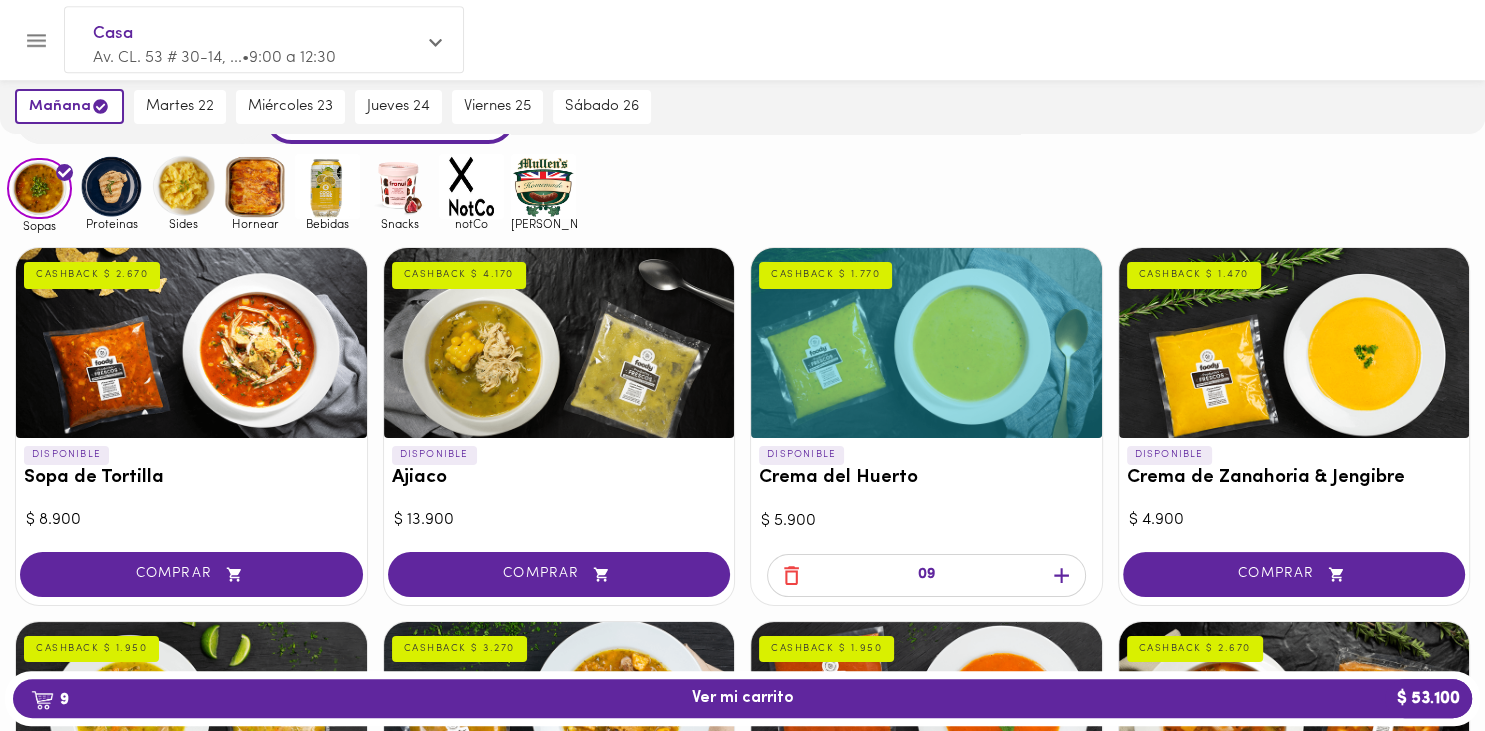 click 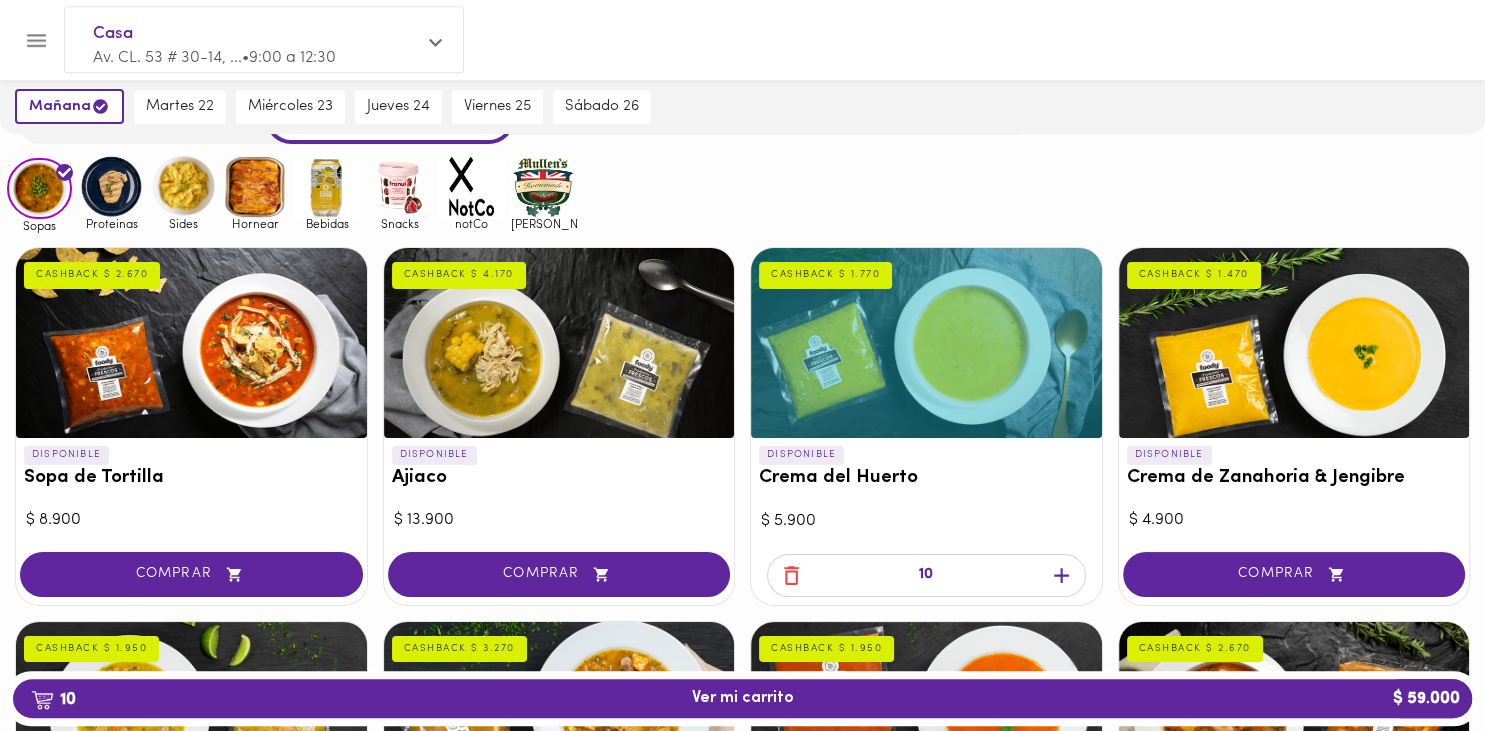 click 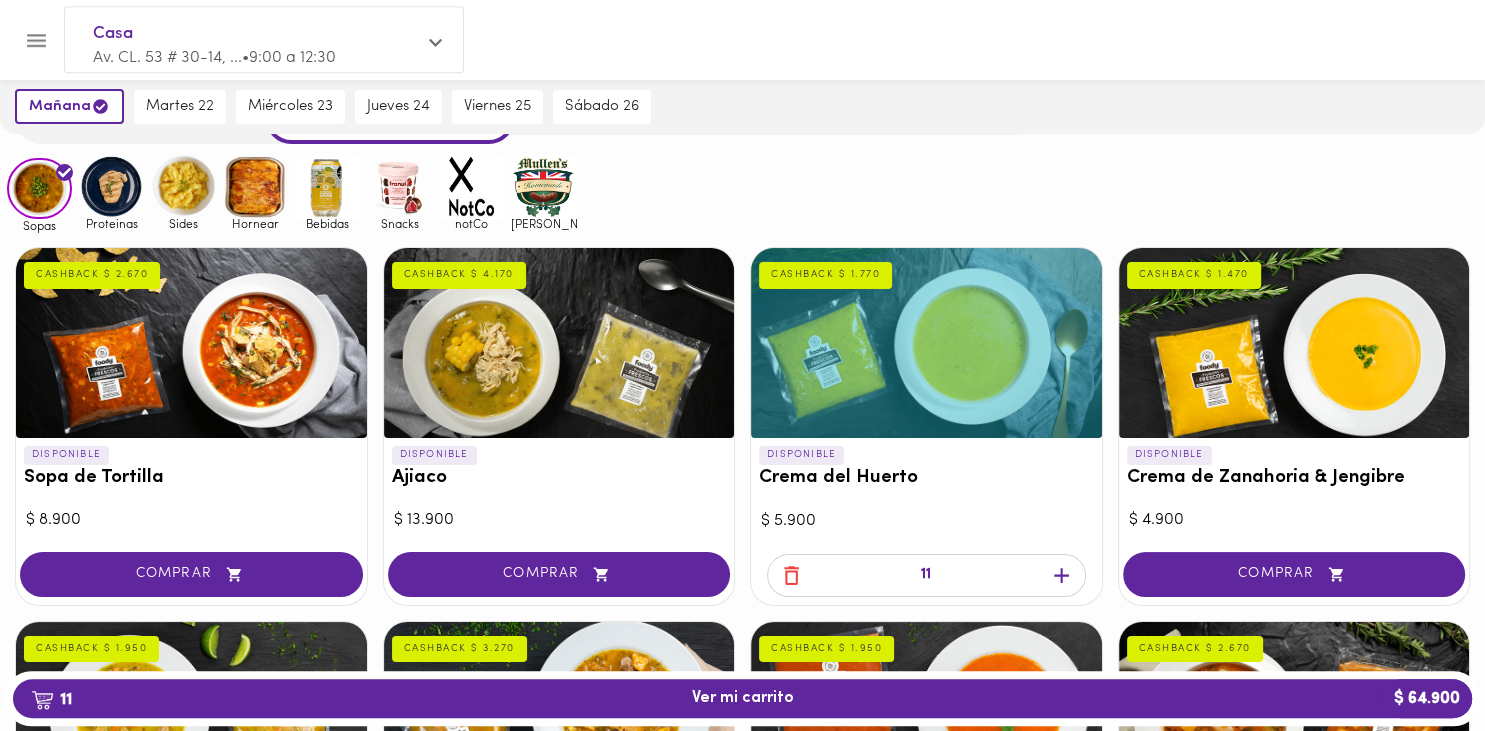 click 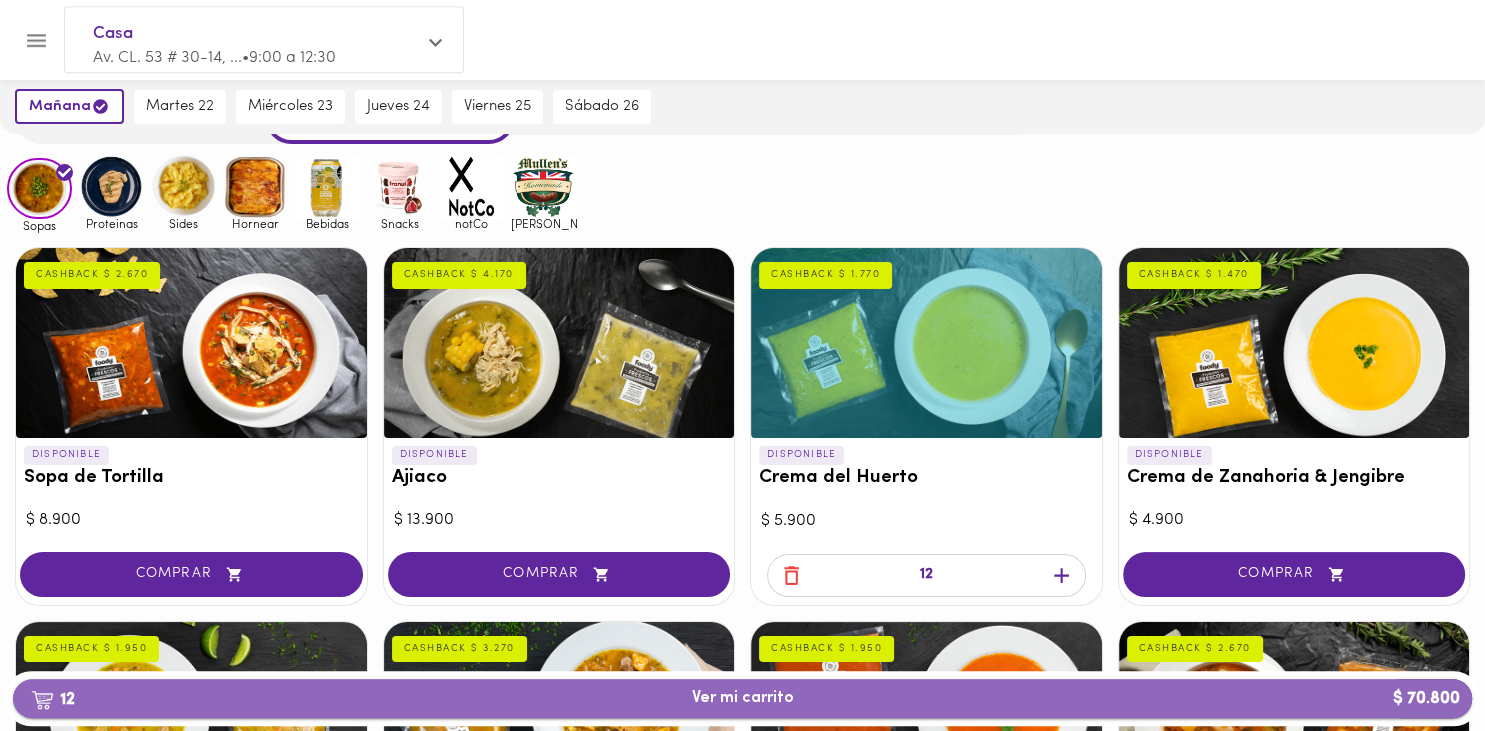 click on "12 Ver mi carrito $ 70.800" at bounding box center (742, 698) 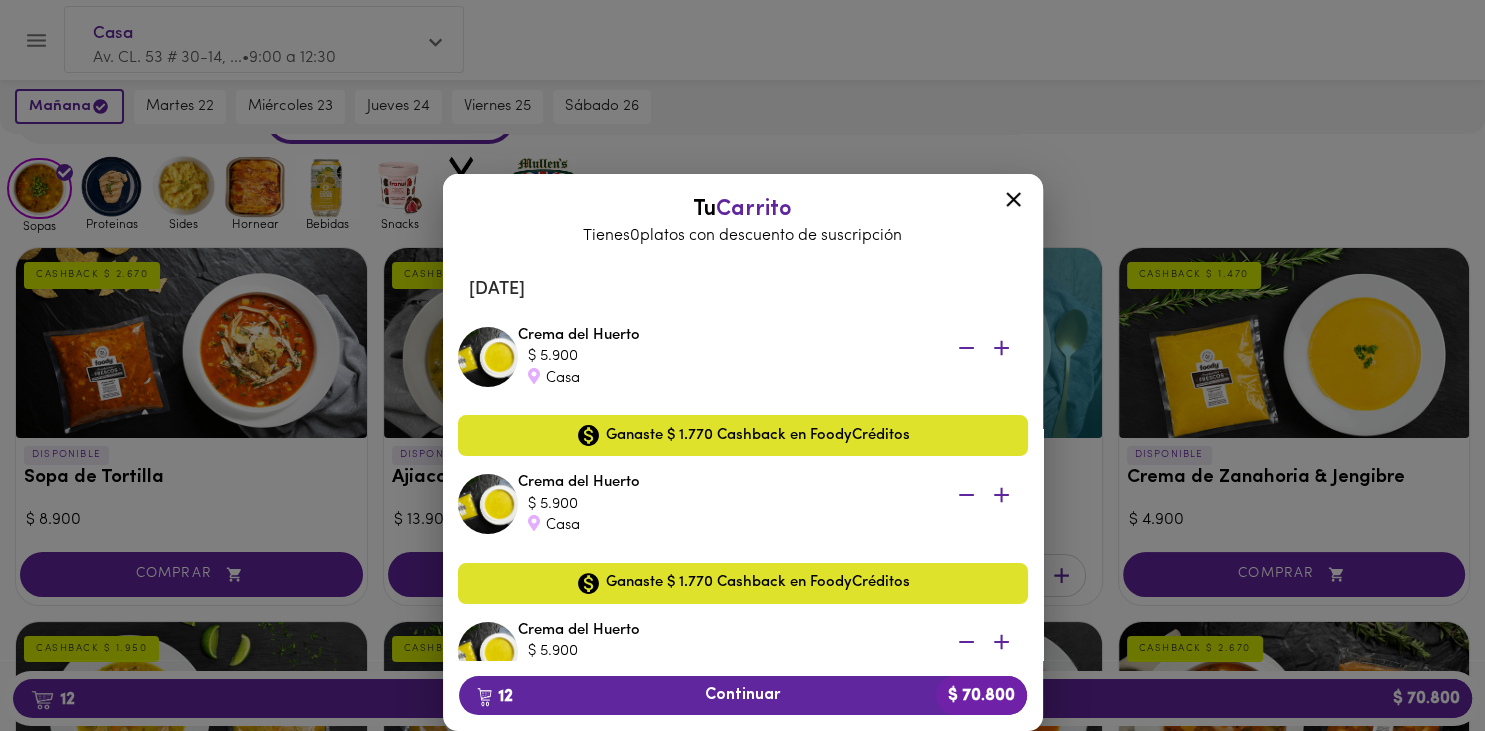 click 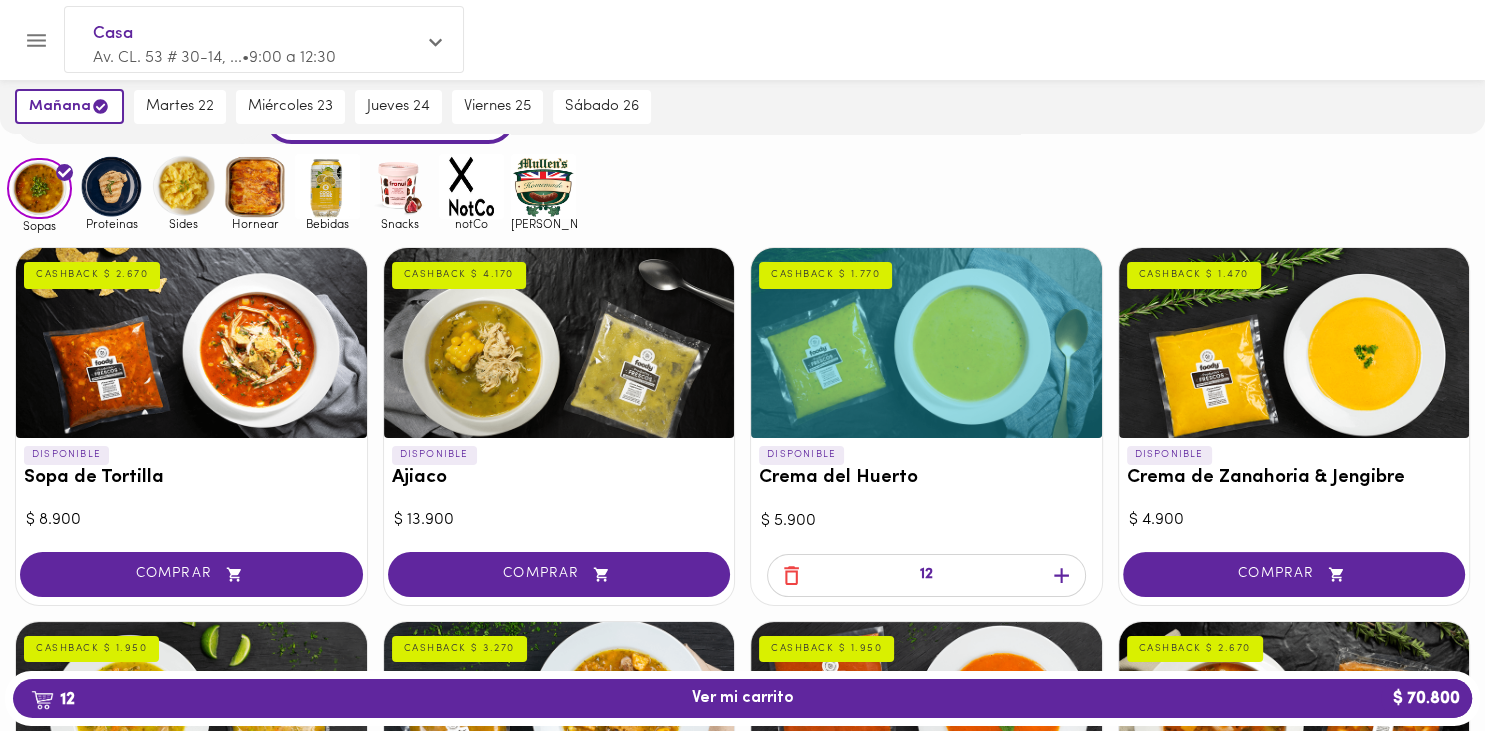 click at bounding box center [791, 575] 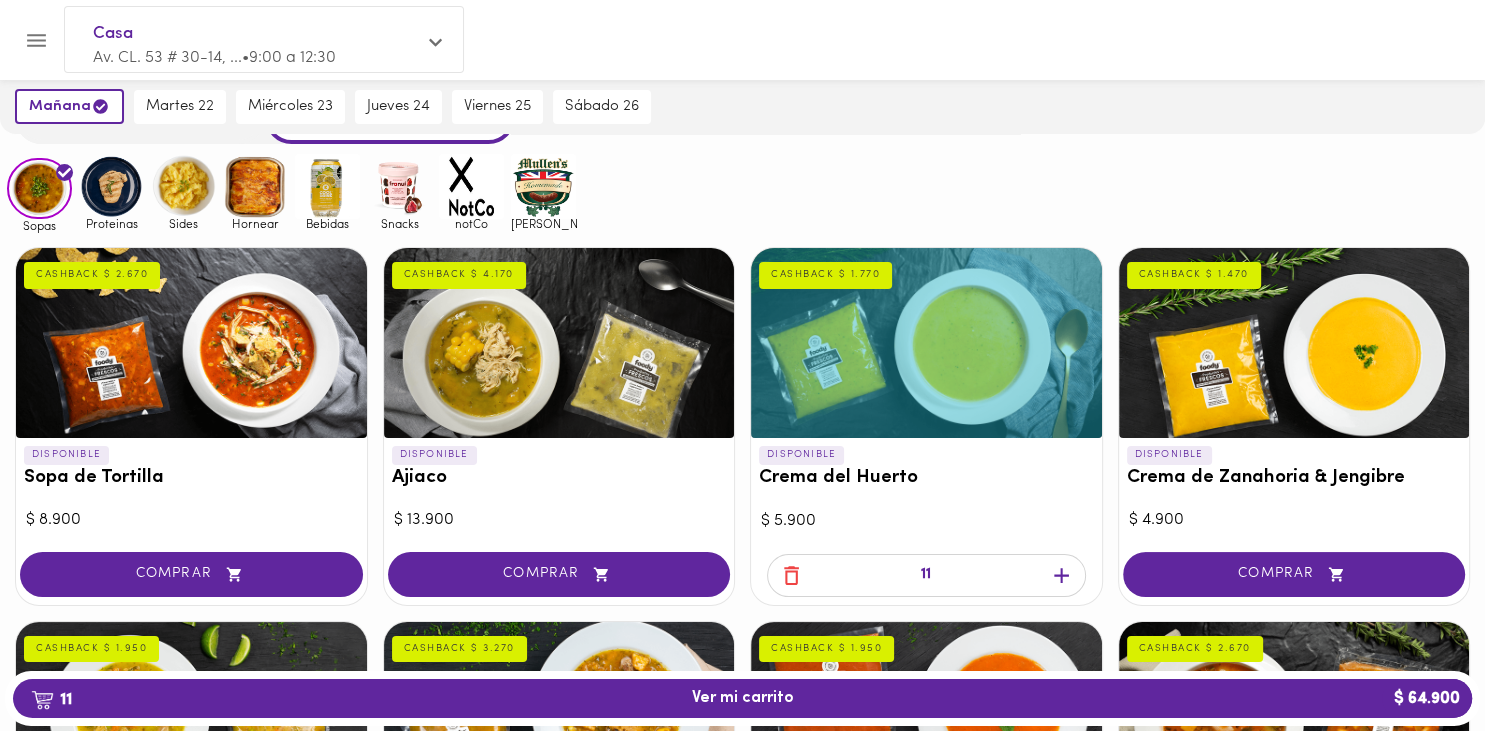 click at bounding box center (791, 575) 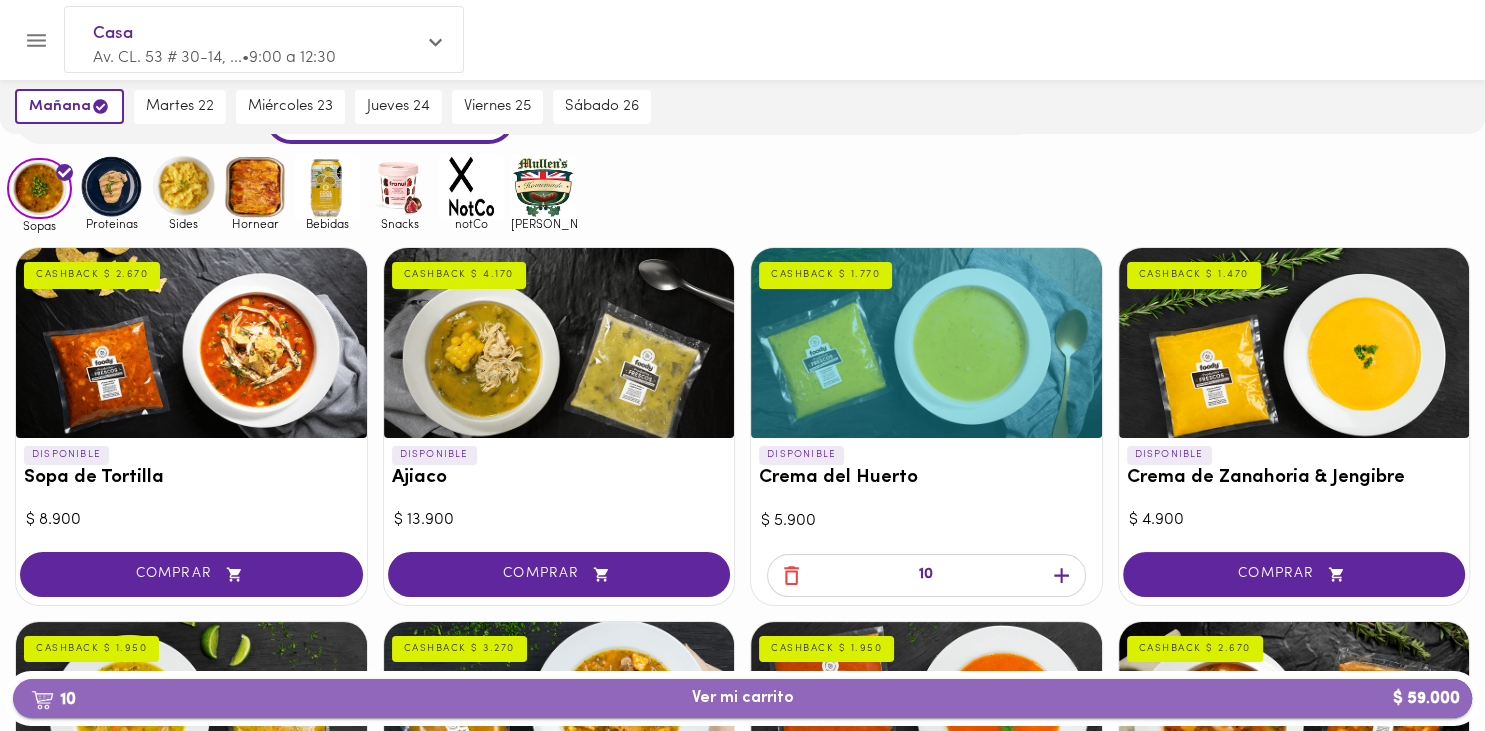 click on "10 Ver mi carrito $ 59.000" at bounding box center [742, 698] 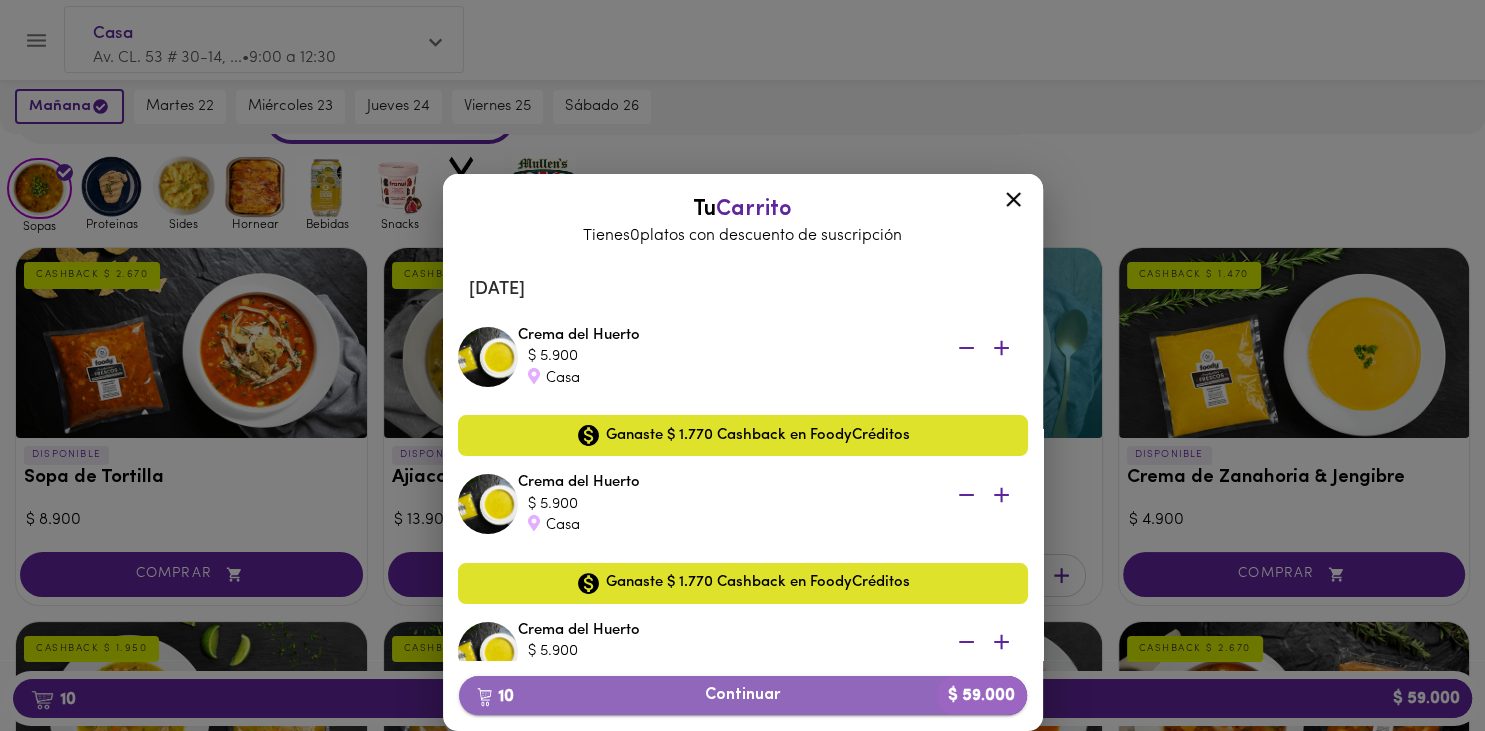 click on "10 Continuar $ 59.000" at bounding box center [743, 695] 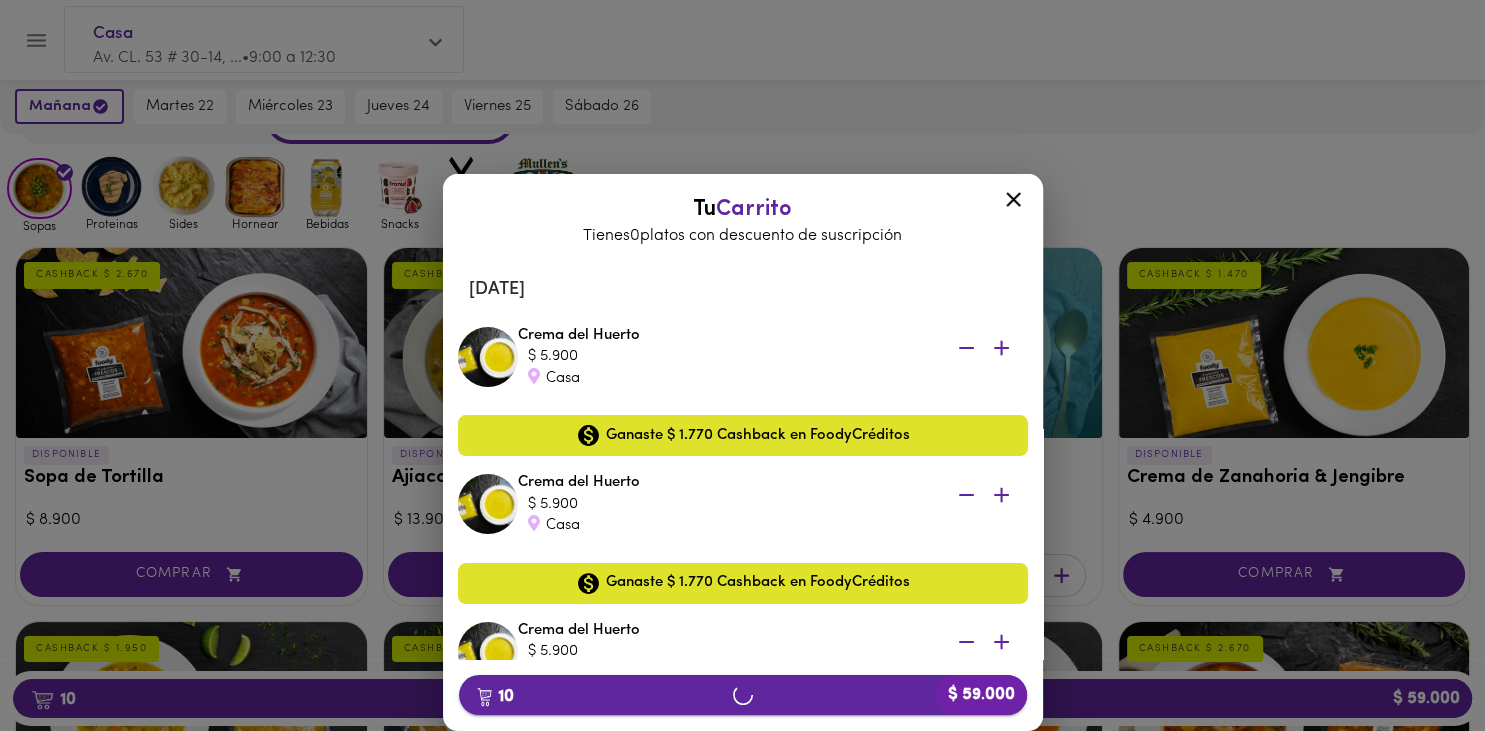 scroll, scrollTop: 0, scrollLeft: 0, axis: both 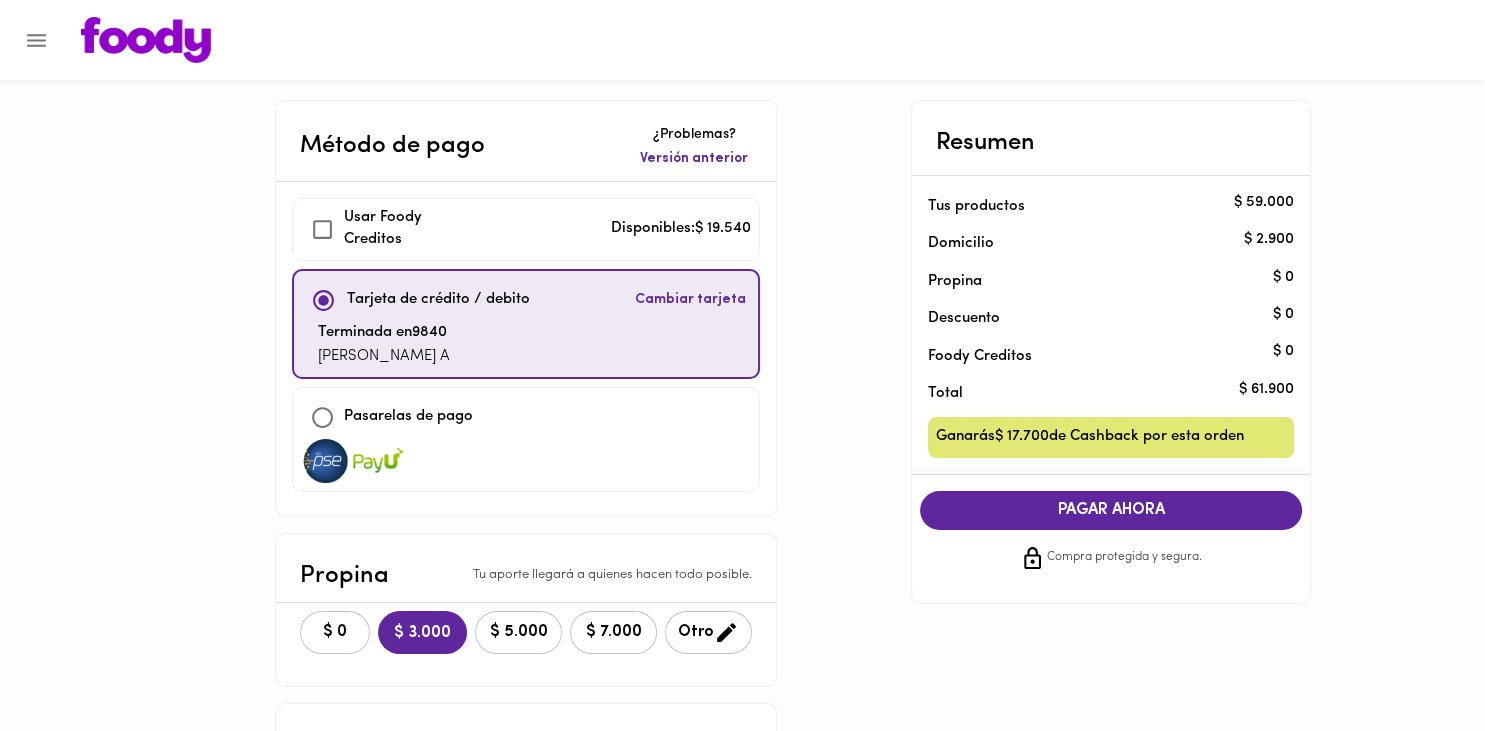 checkbox on "true" 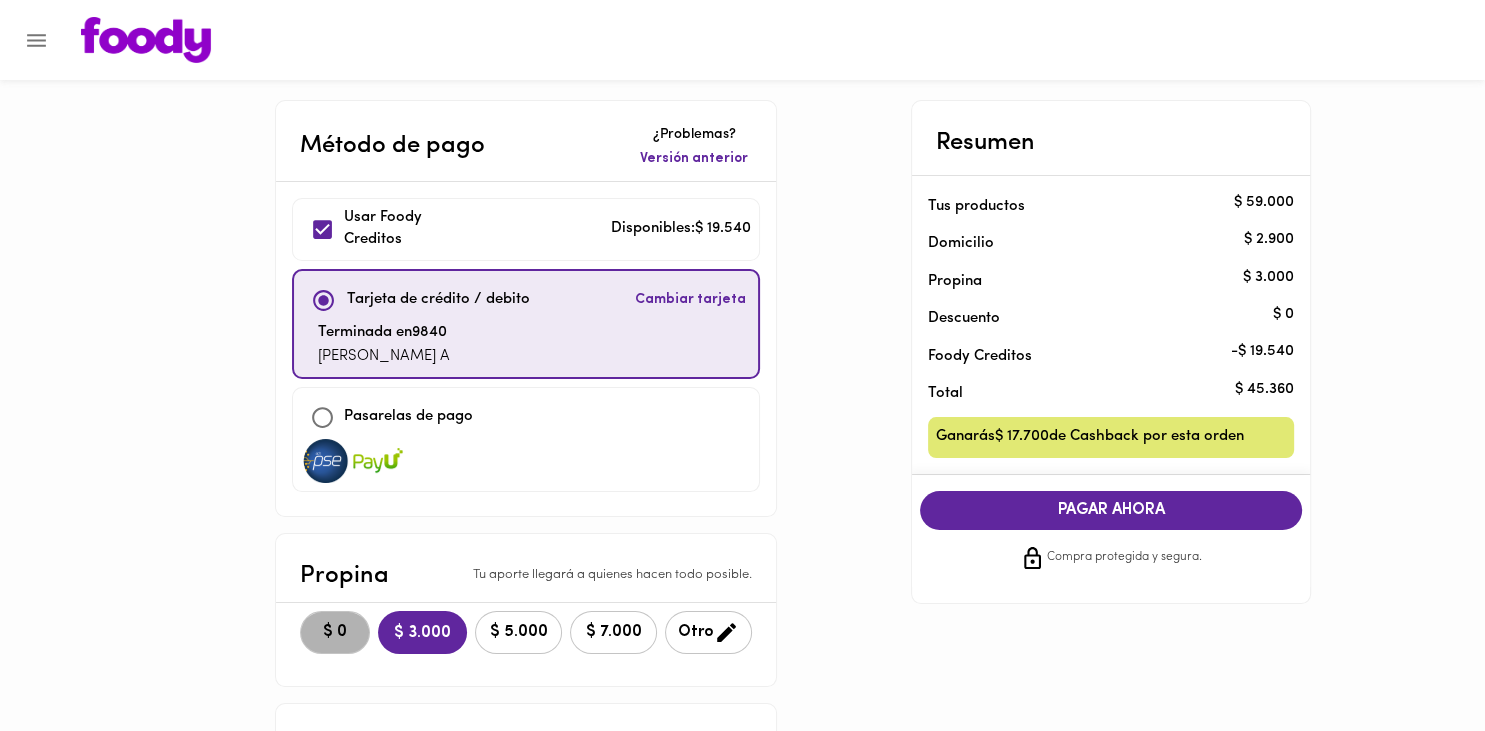 click on "$ 0" at bounding box center [335, 632] 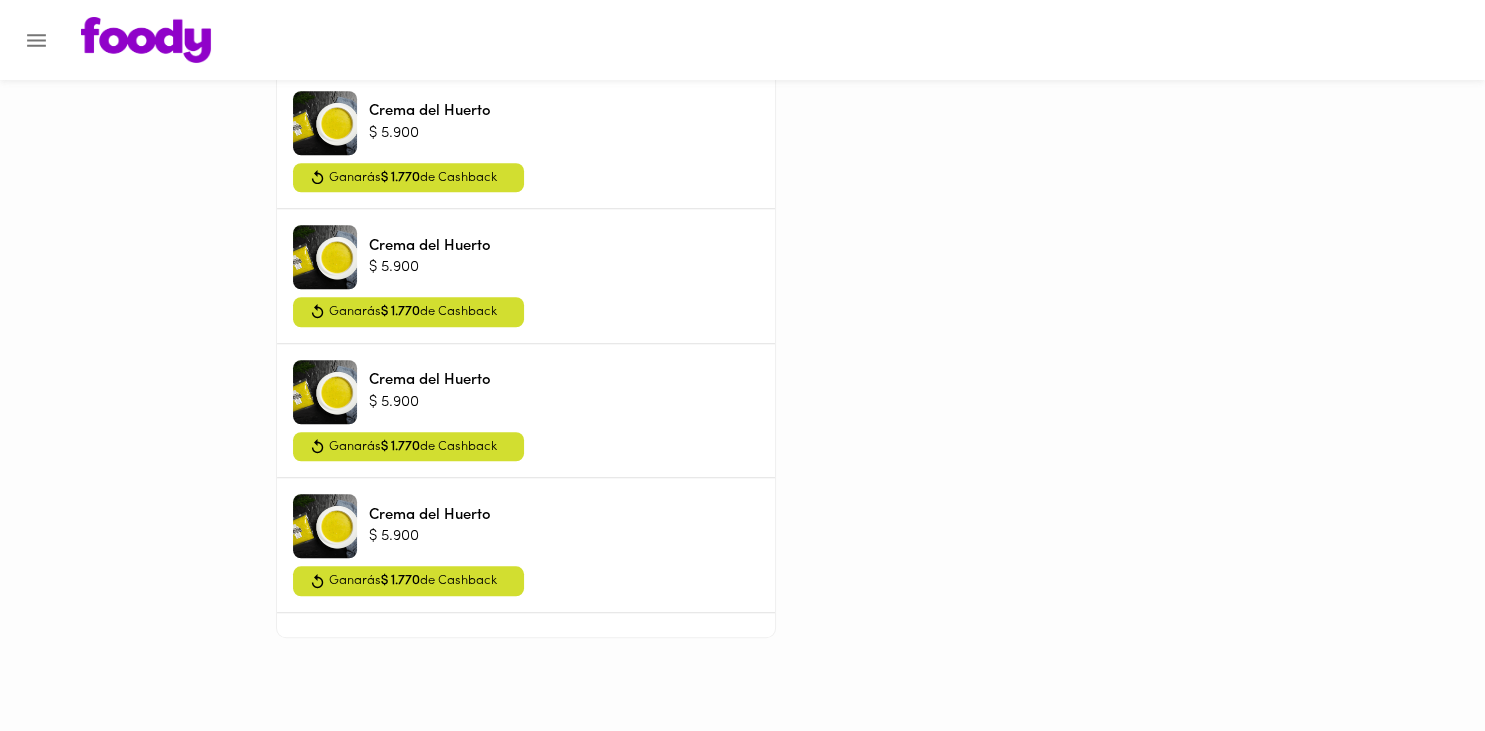 scroll, scrollTop: 0, scrollLeft: 0, axis: both 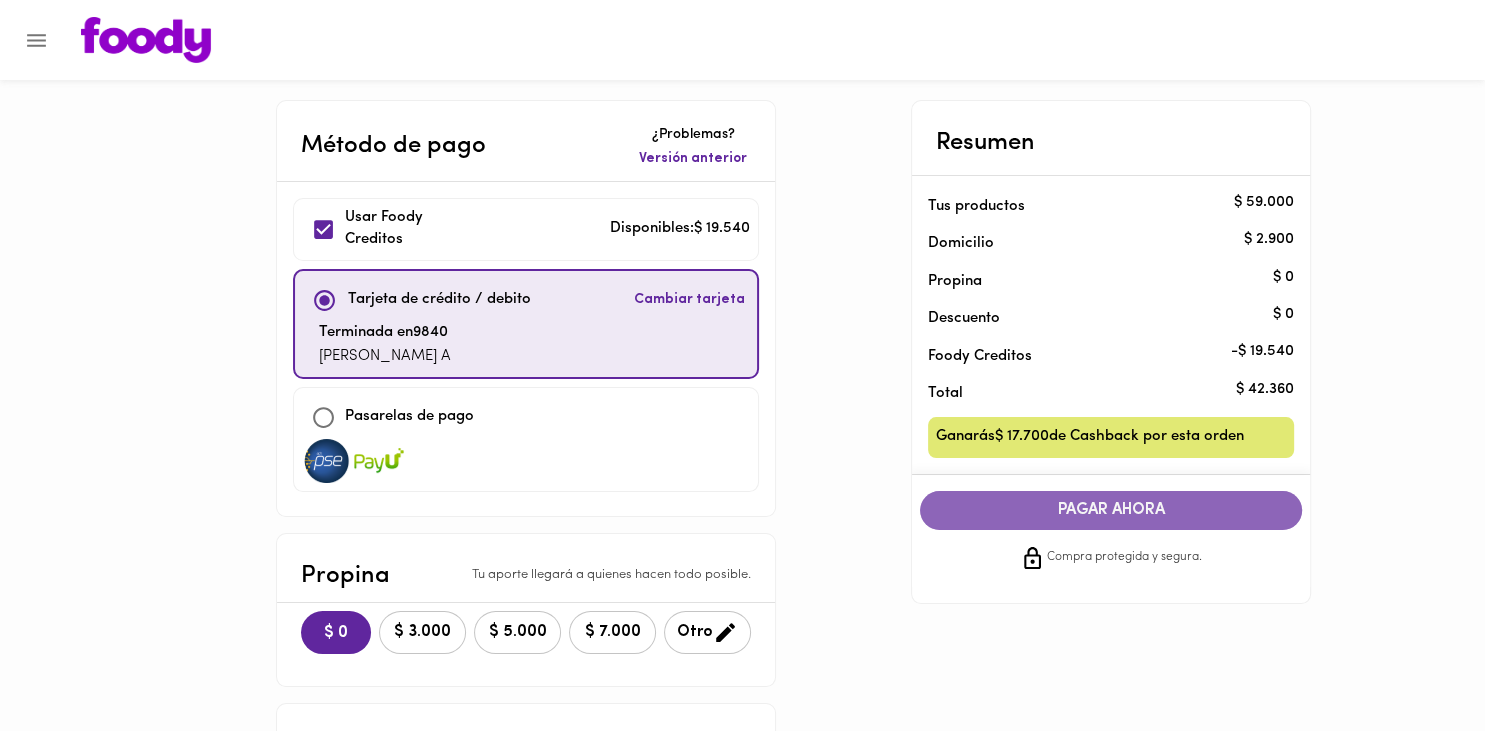 click on "PAGAR AHORA" at bounding box center [1111, 510] 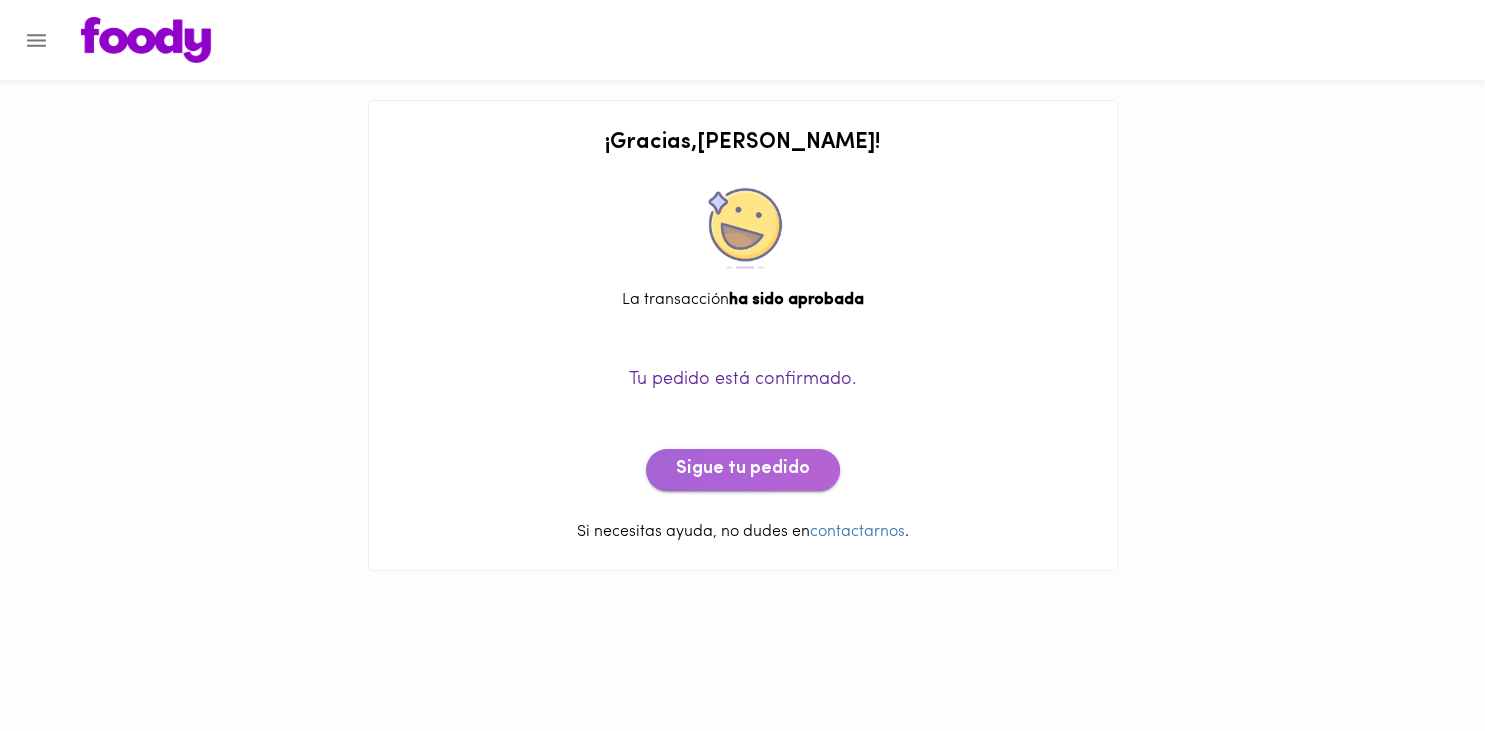 click on "Sigue tu pedido" 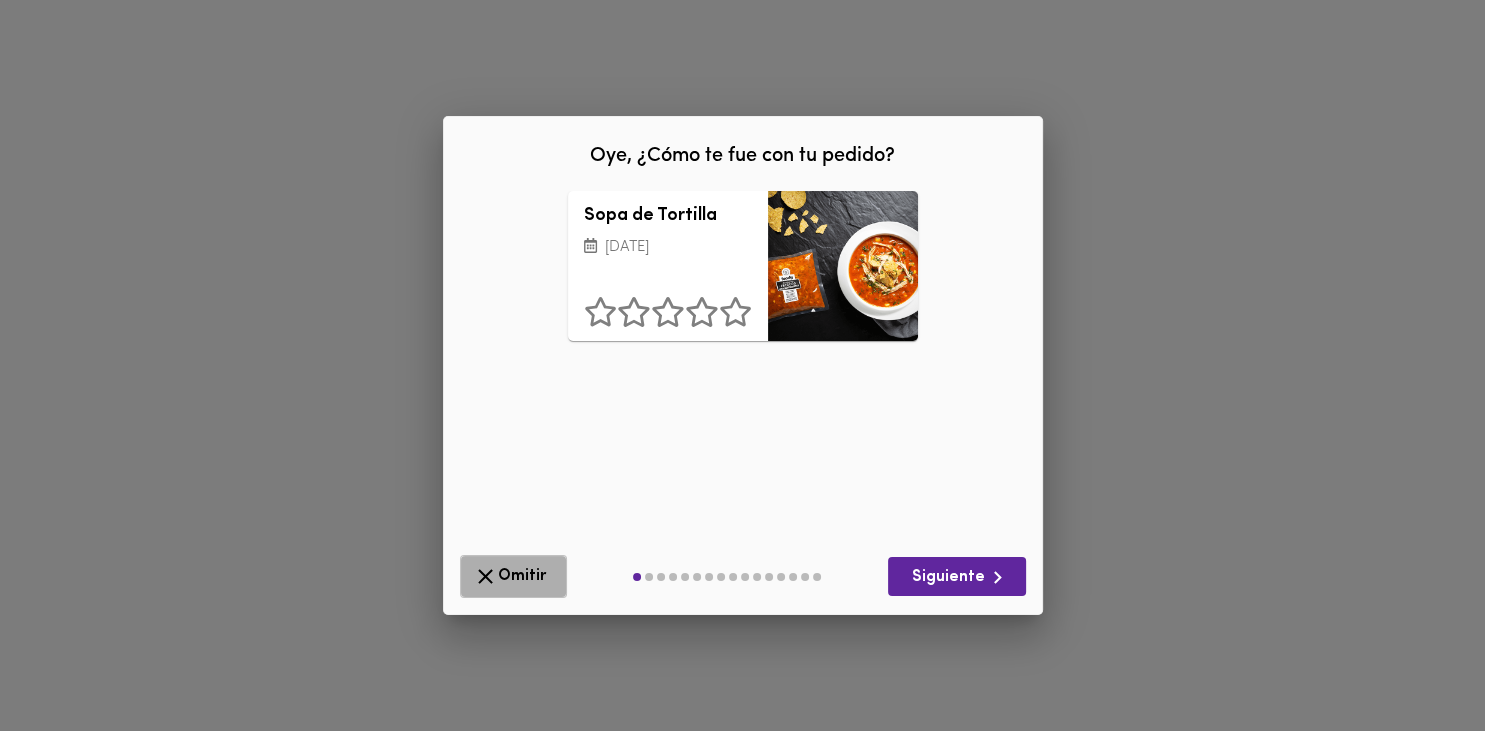 click on "Omitir" at bounding box center (513, 576) 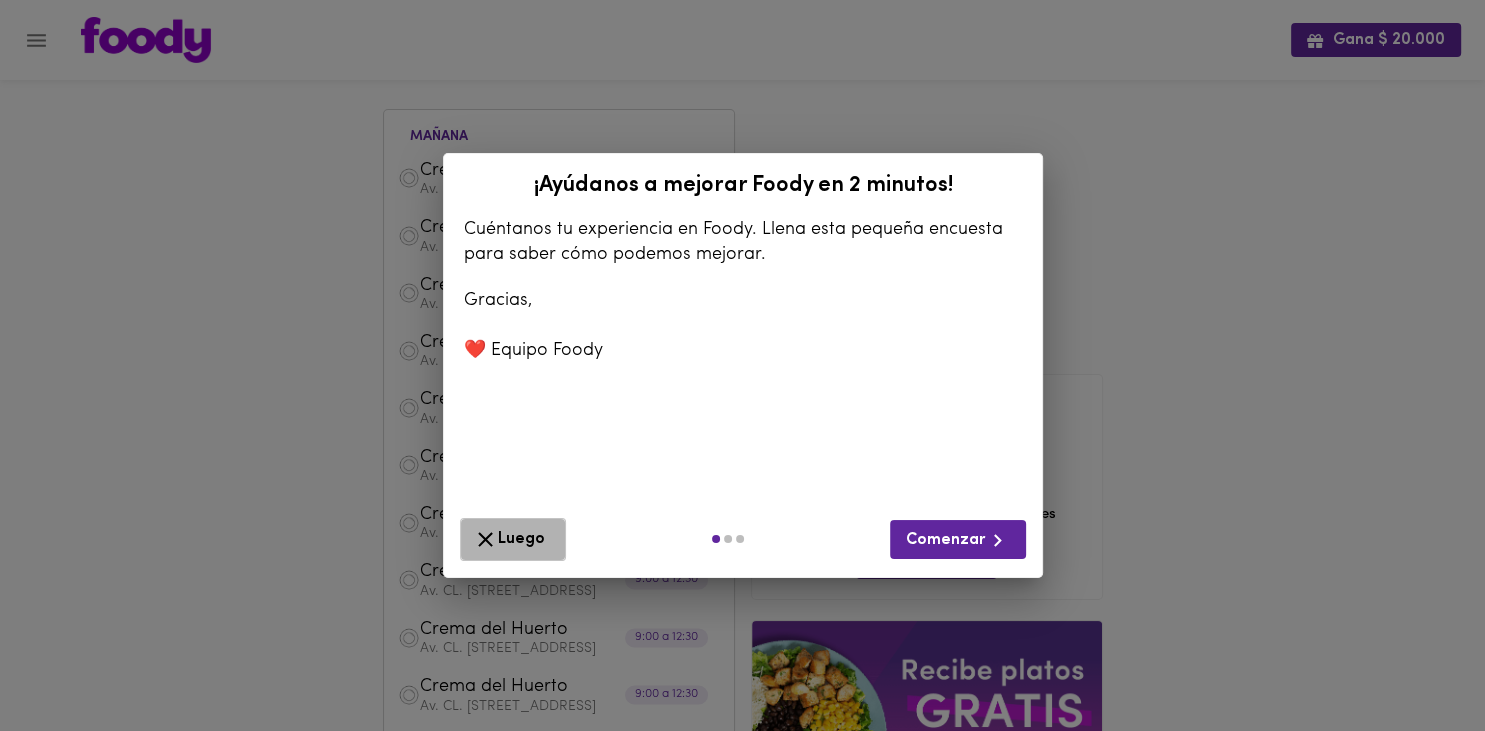 click on "Luego" at bounding box center [513, 539] 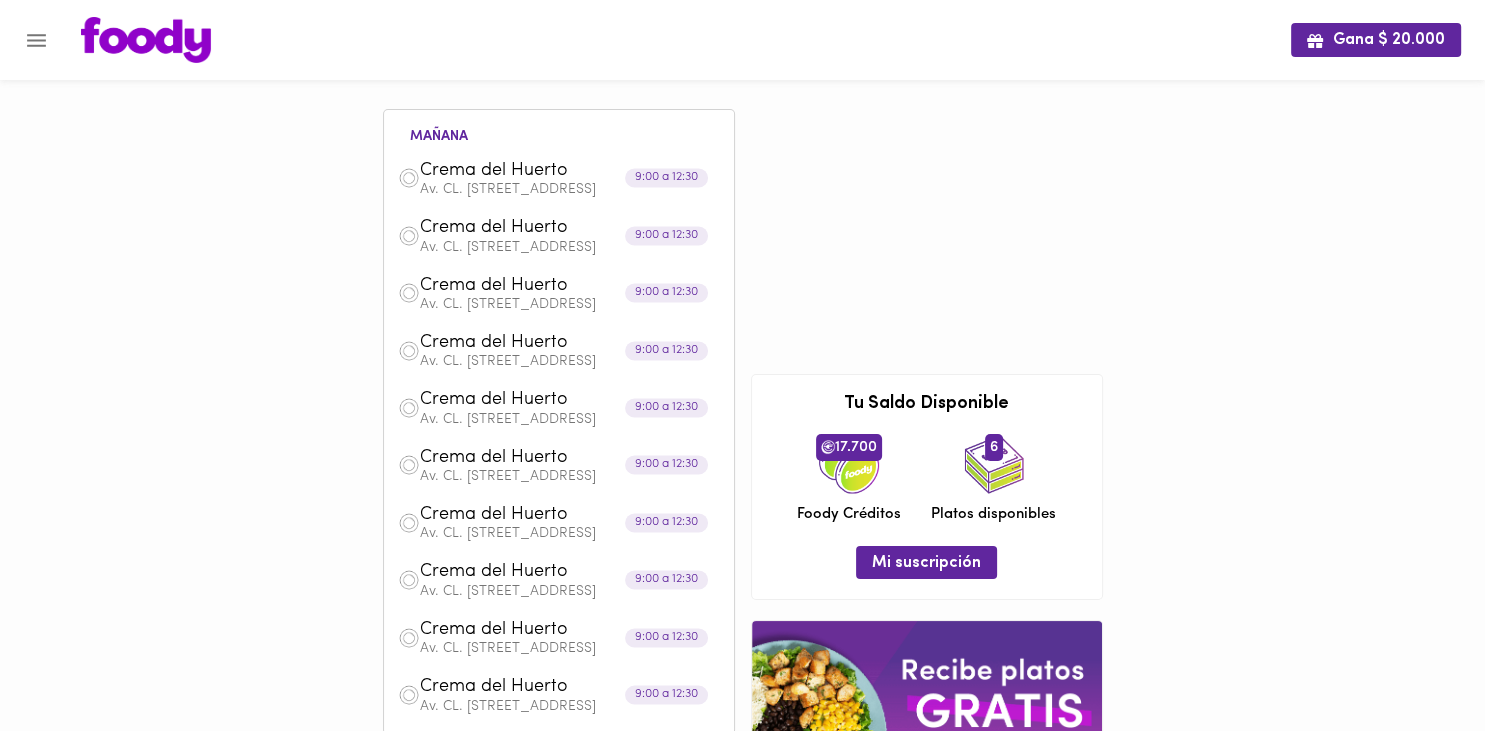 scroll, scrollTop: 259, scrollLeft: 0, axis: vertical 